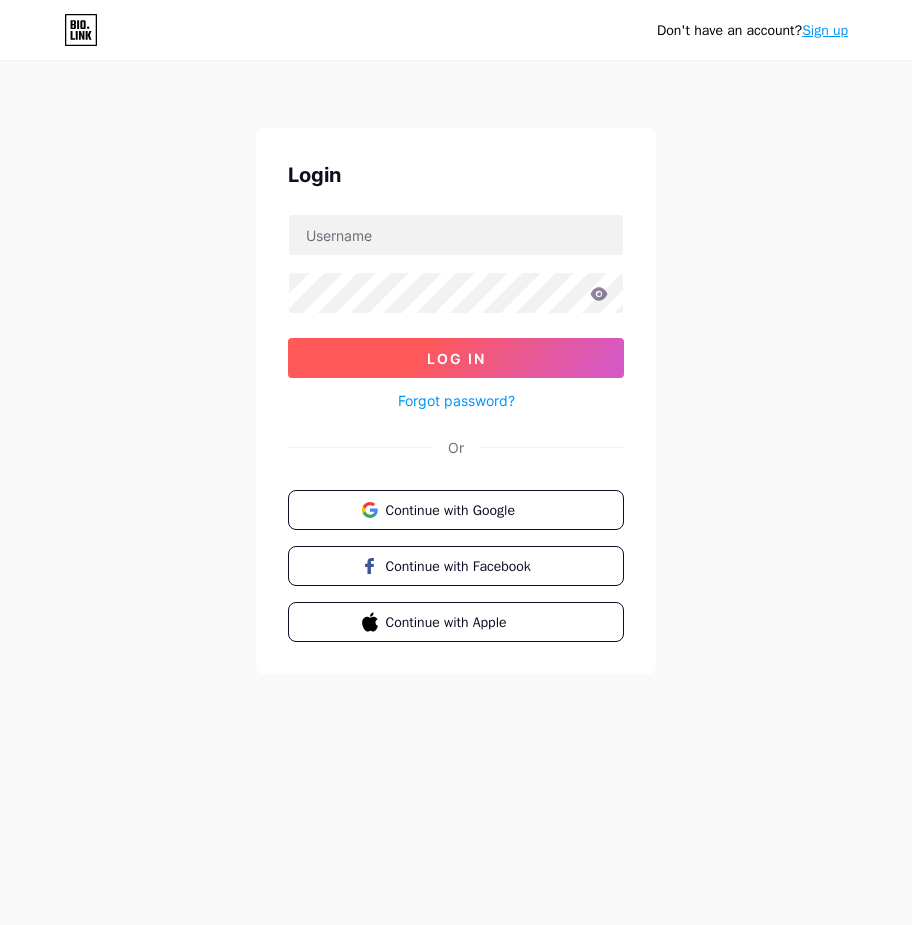 scroll, scrollTop: 0, scrollLeft: 0, axis: both 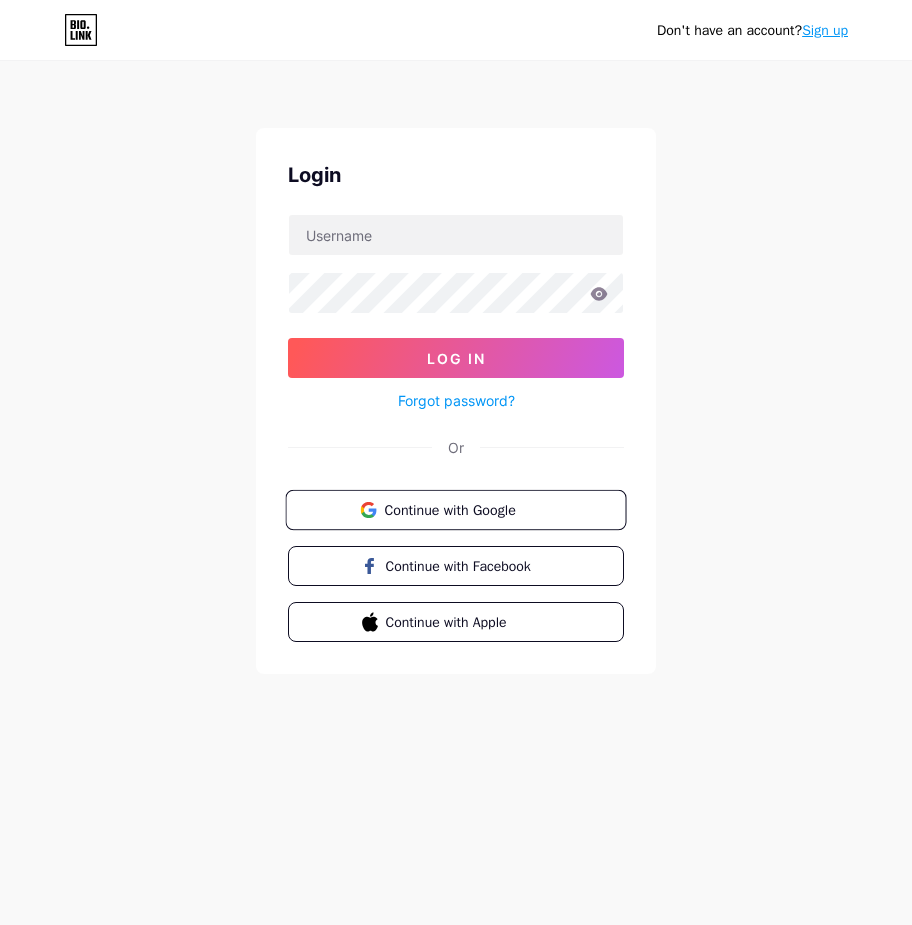 click on "Continue with Google" at bounding box center [467, 509] 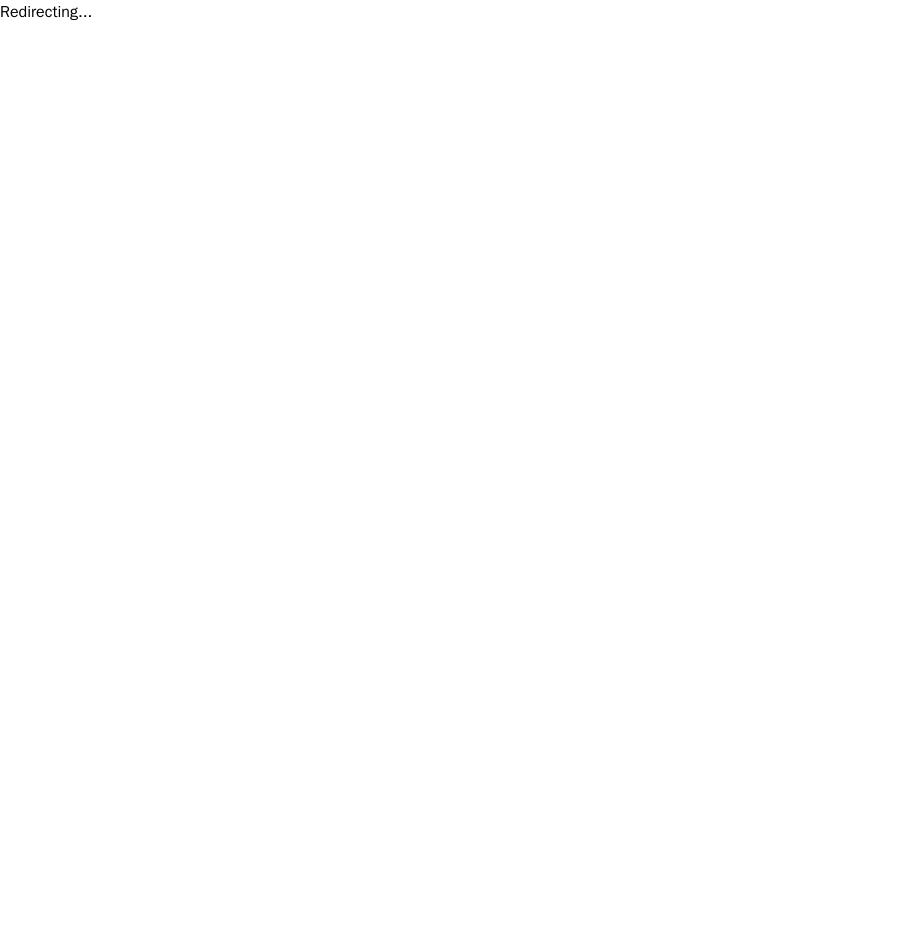 scroll, scrollTop: 0, scrollLeft: 0, axis: both 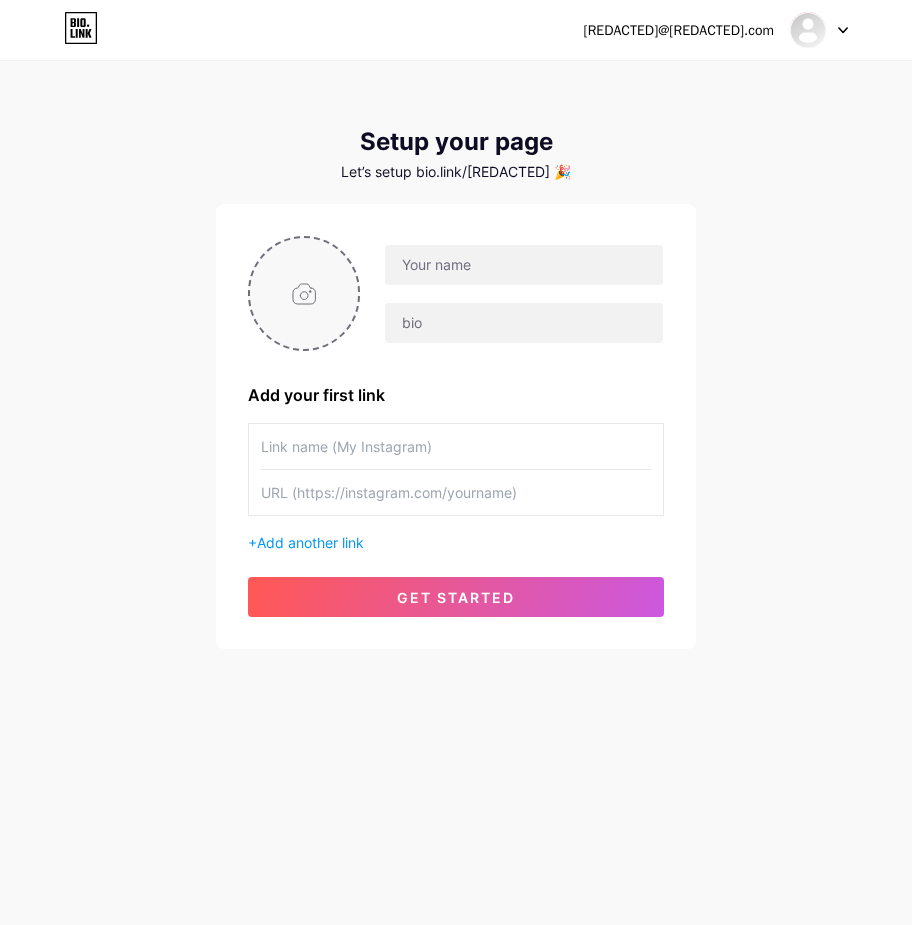 click at bounding box center (304, 293) 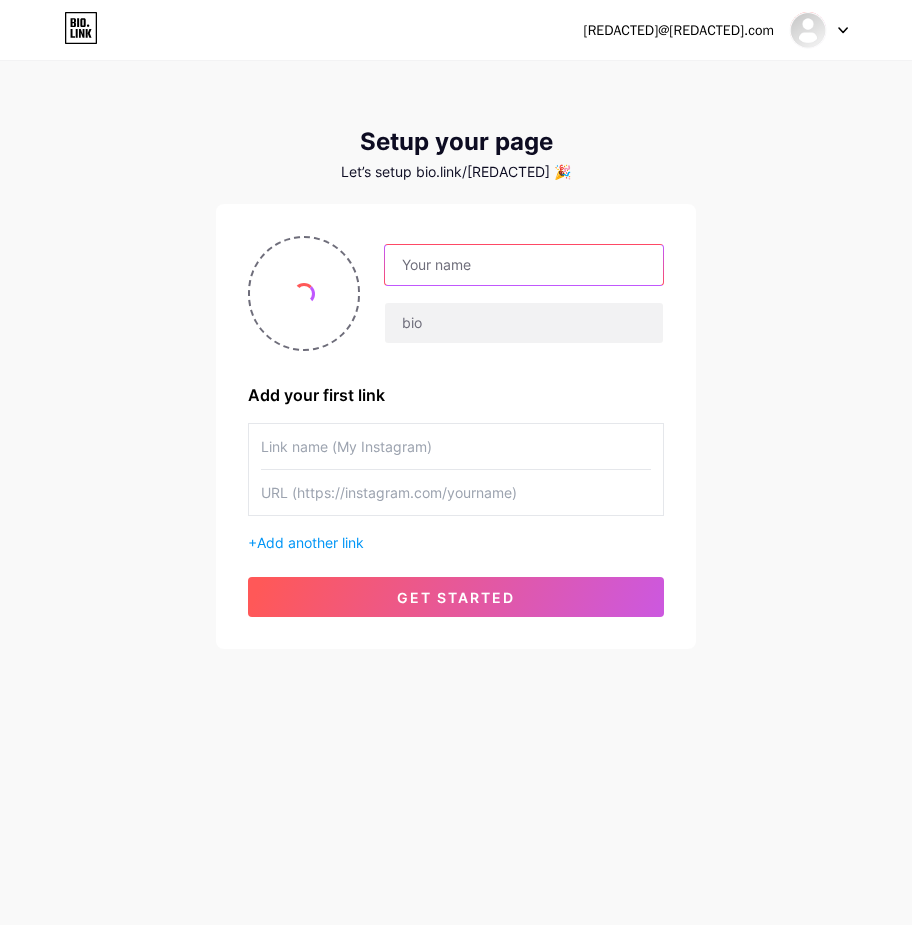 click at bounding box center [524, 265] 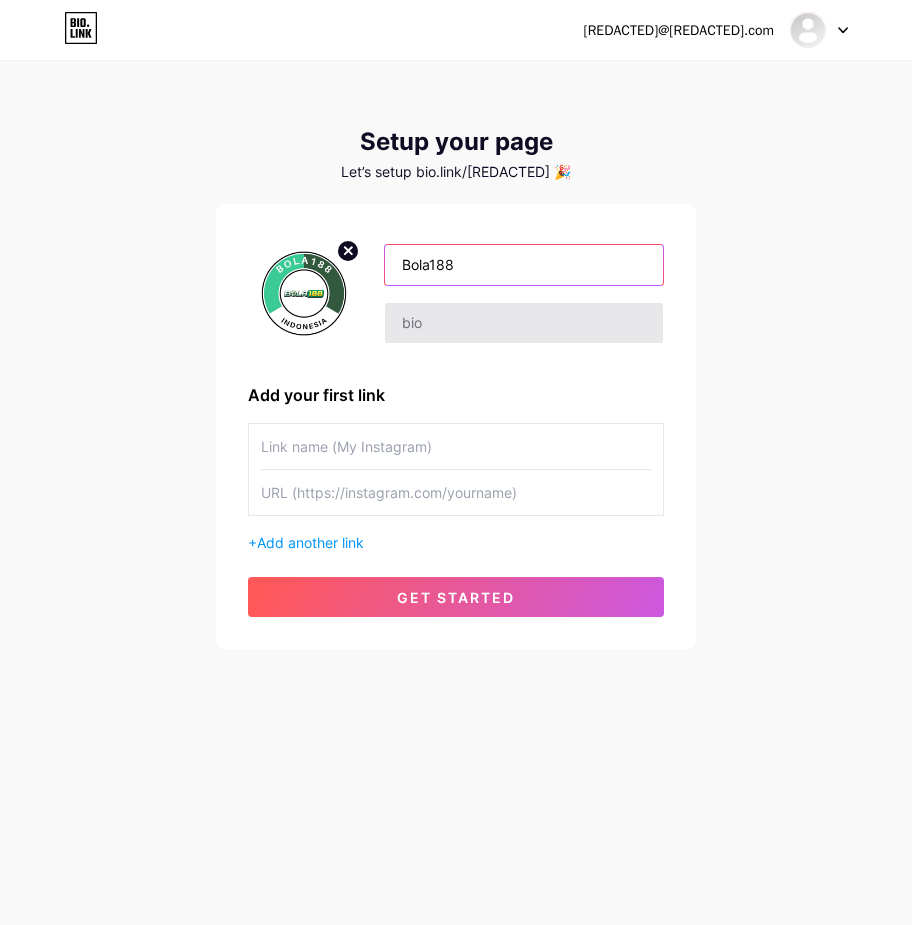 type on "Bola188" 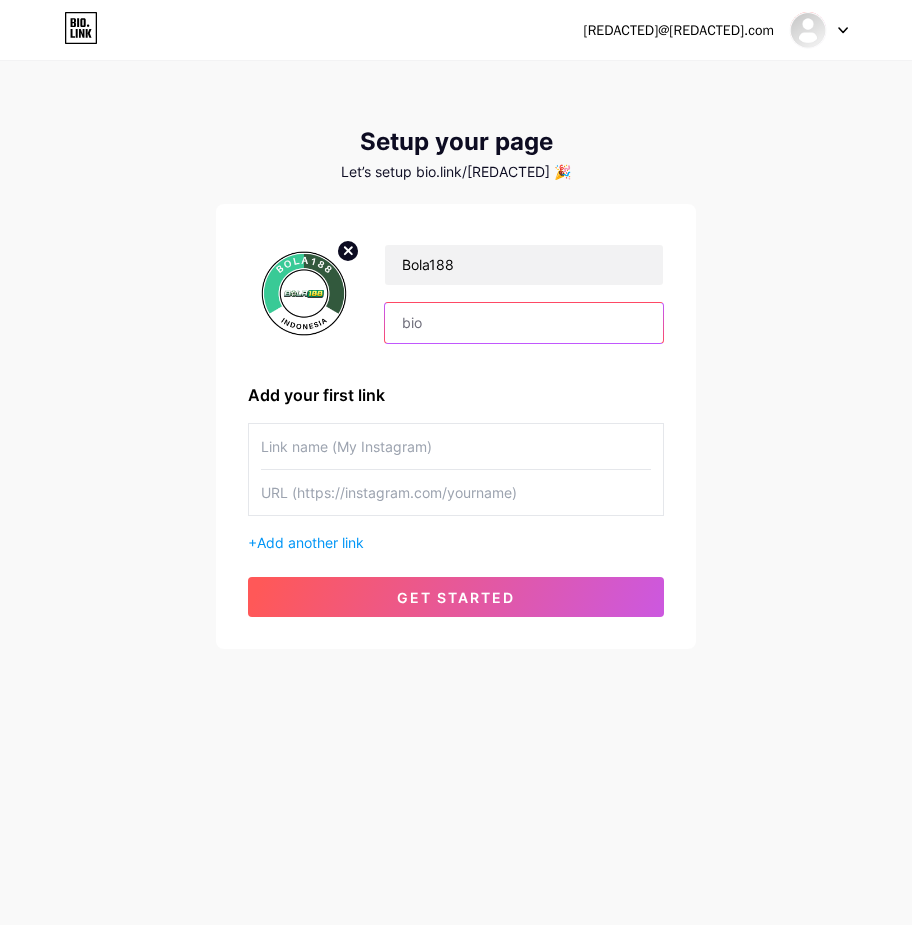 click at bounding box center [524, 323] 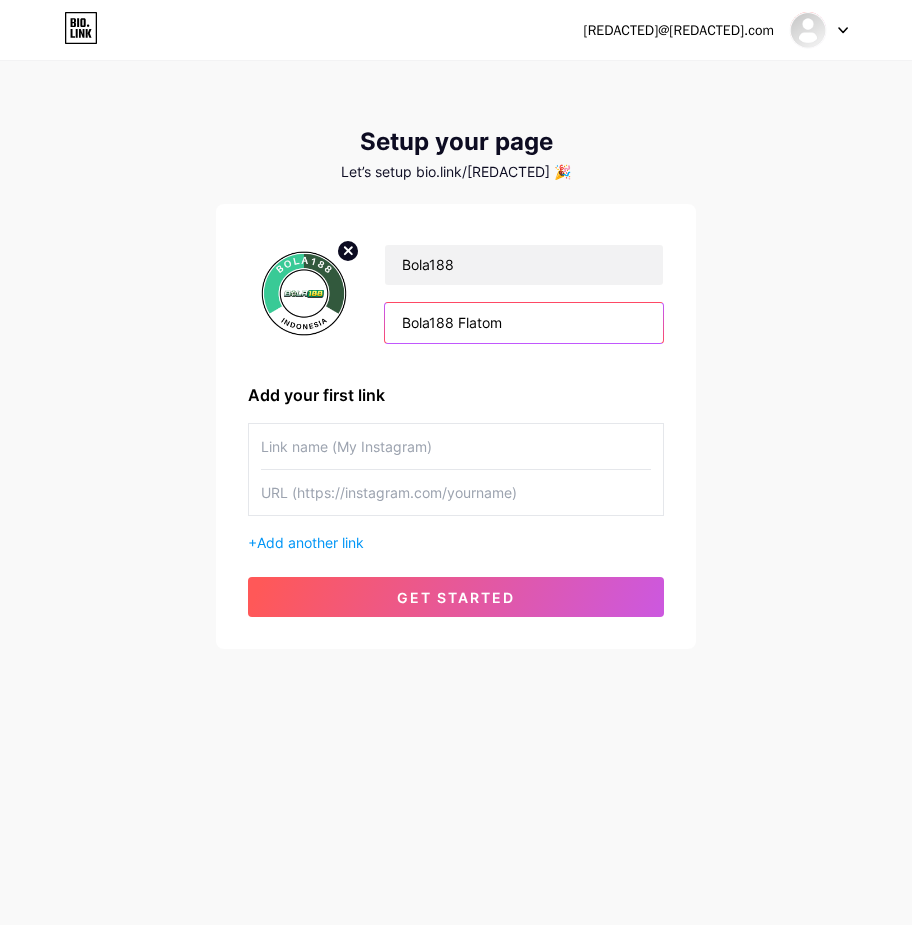 drag, startPoint x: 529, startPoint y: 321, endPoint x: 461, endPoint y: 321, distance: 68 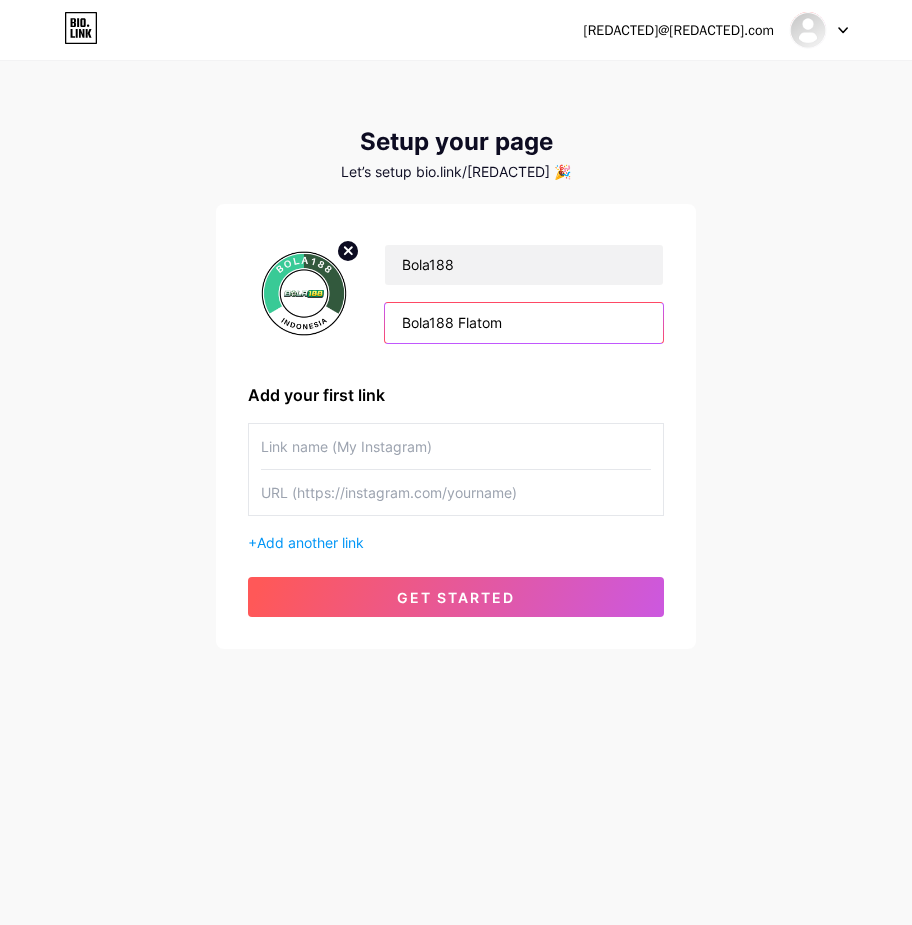 click on "Bola188 Flatom" at bounding box center (524, 323) 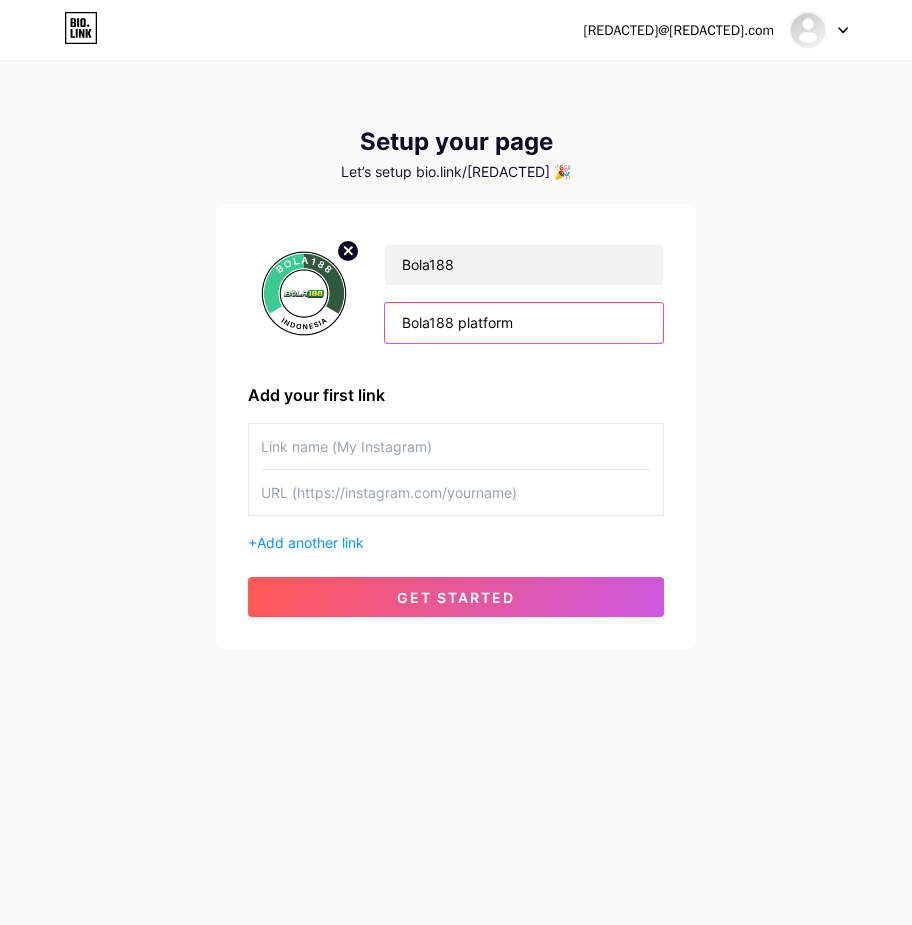 click on "Bola188 platform" at bounding box center (524, 323) 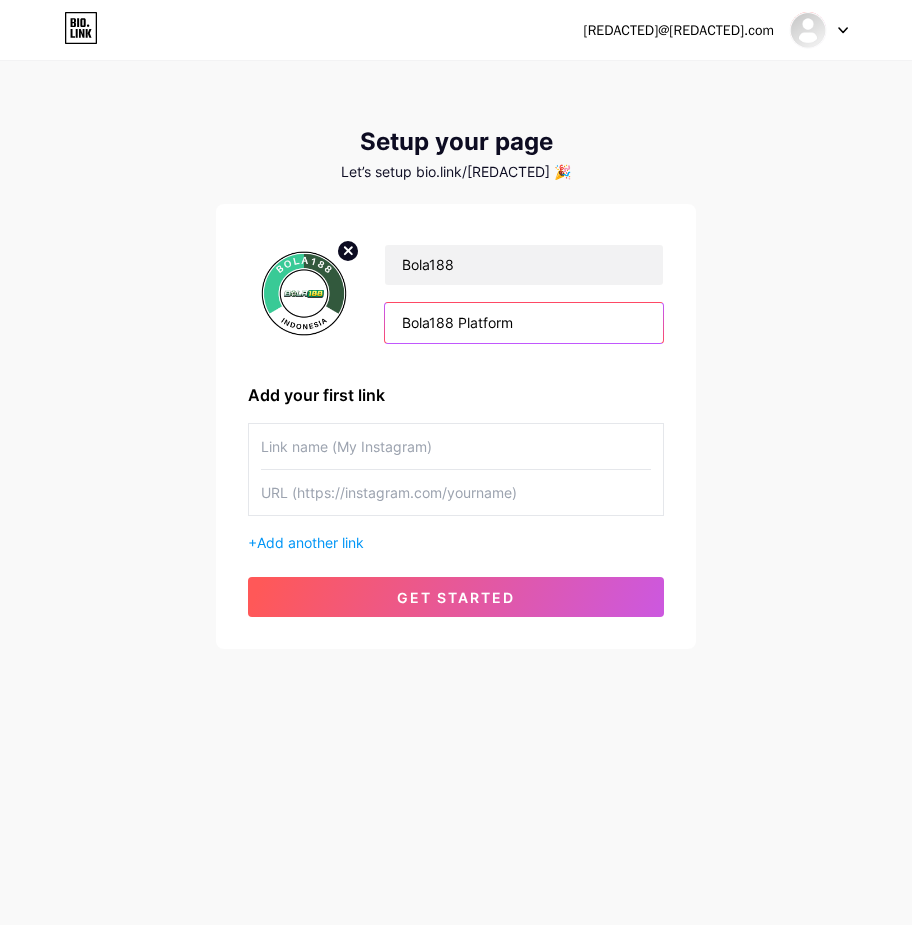 click on "Bola188 Platform" at bounding box center [524, 323] 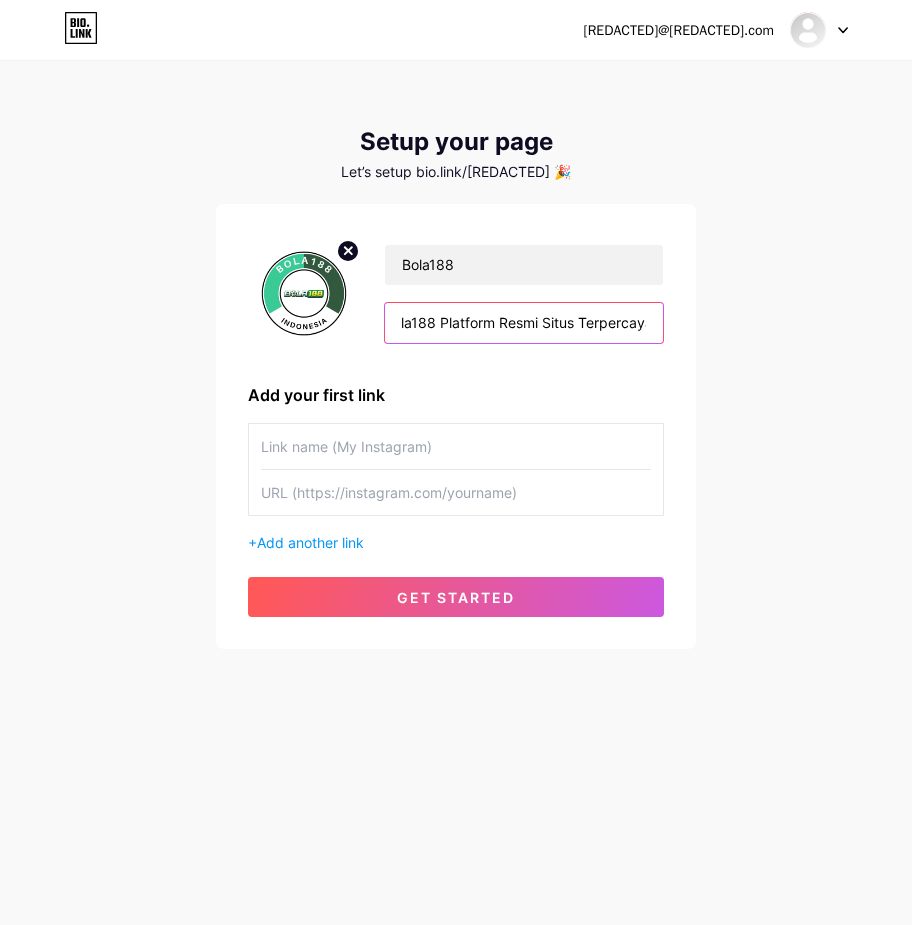 scroll, scrollTop: 0, scrollLeft: 25, axis: horizontal 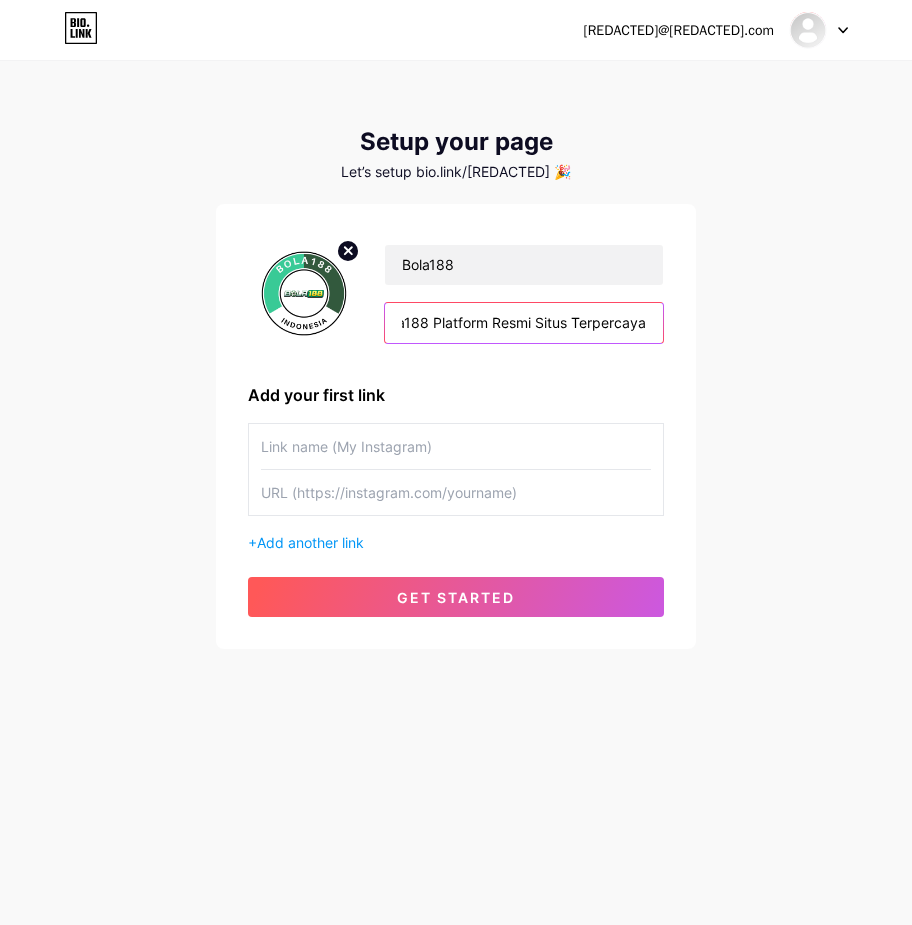 type on "Bola188 Platform Resmi Situs Terpercaya" 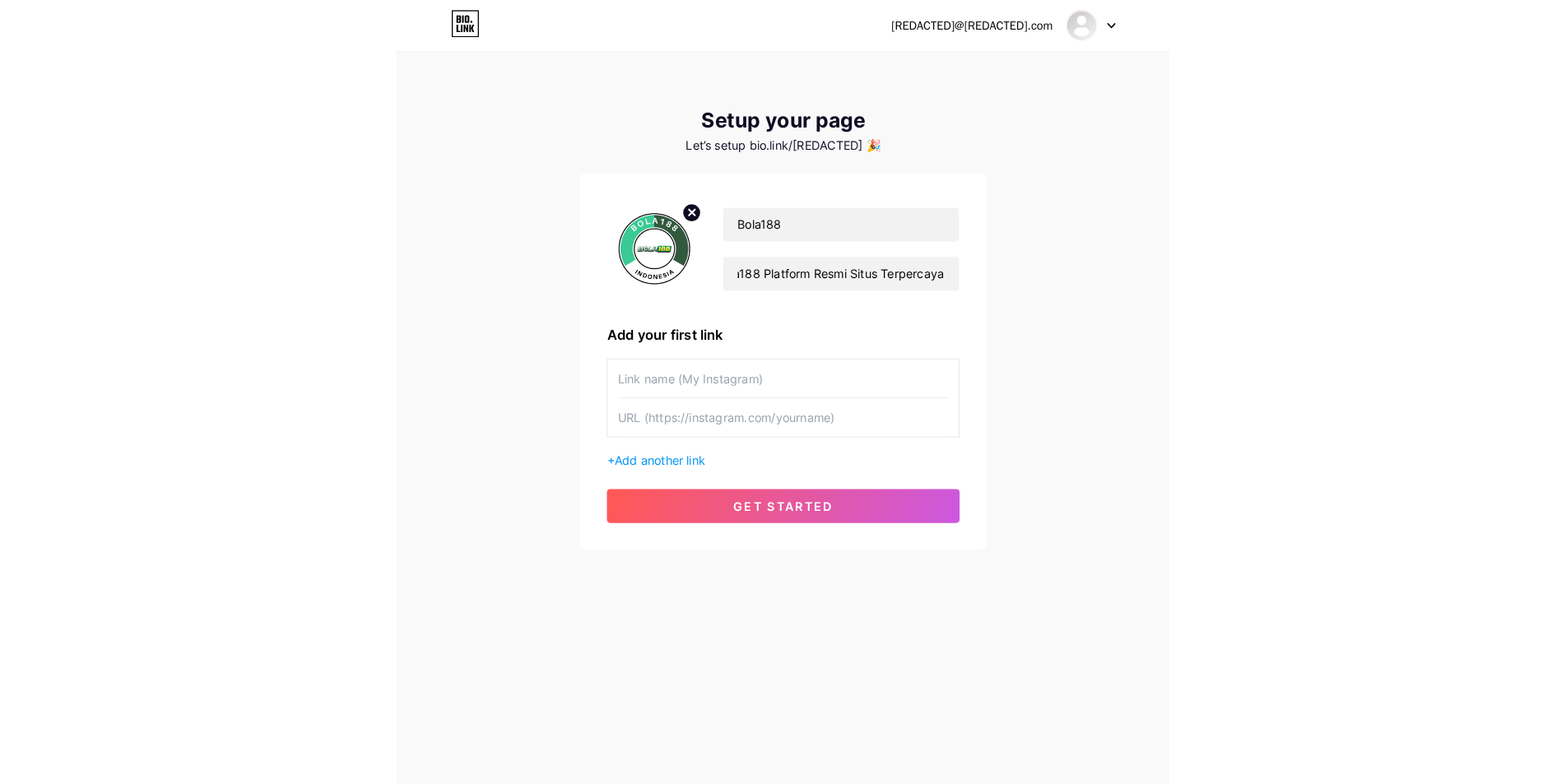 scroll, scrollTop: 0, scrollLeft: 0, axis: both 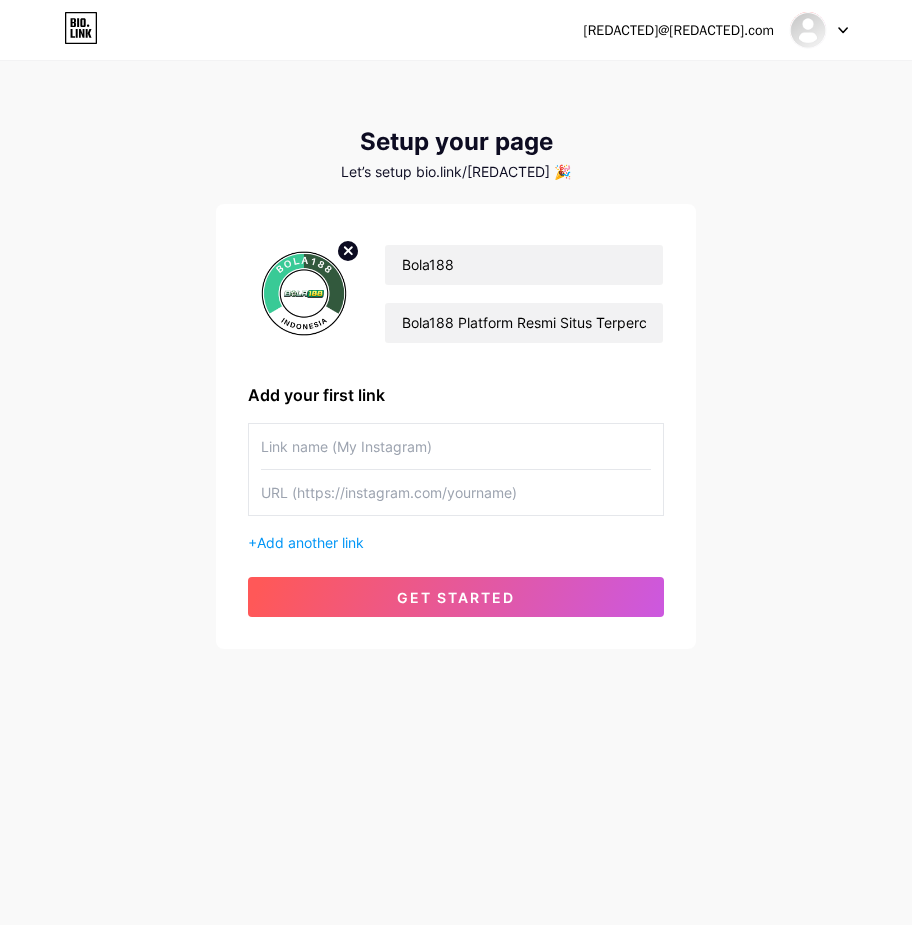 click at bounding box center [456, 446] 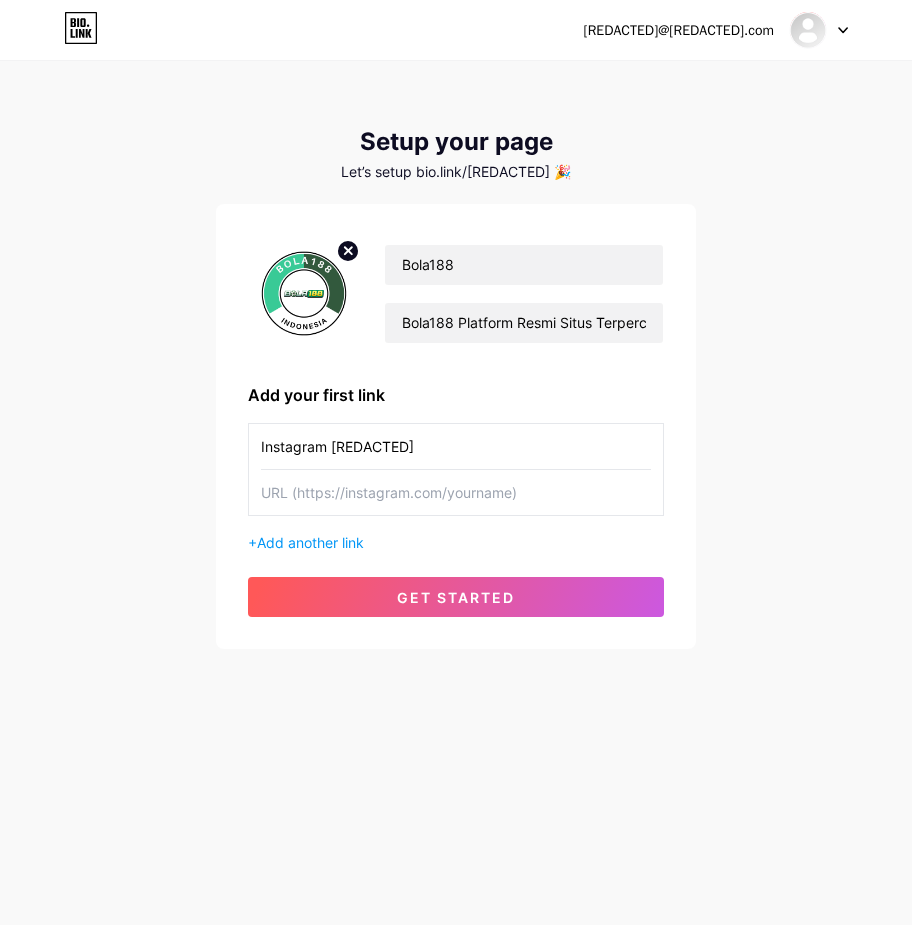 type on "Instagram [REDACTED]" 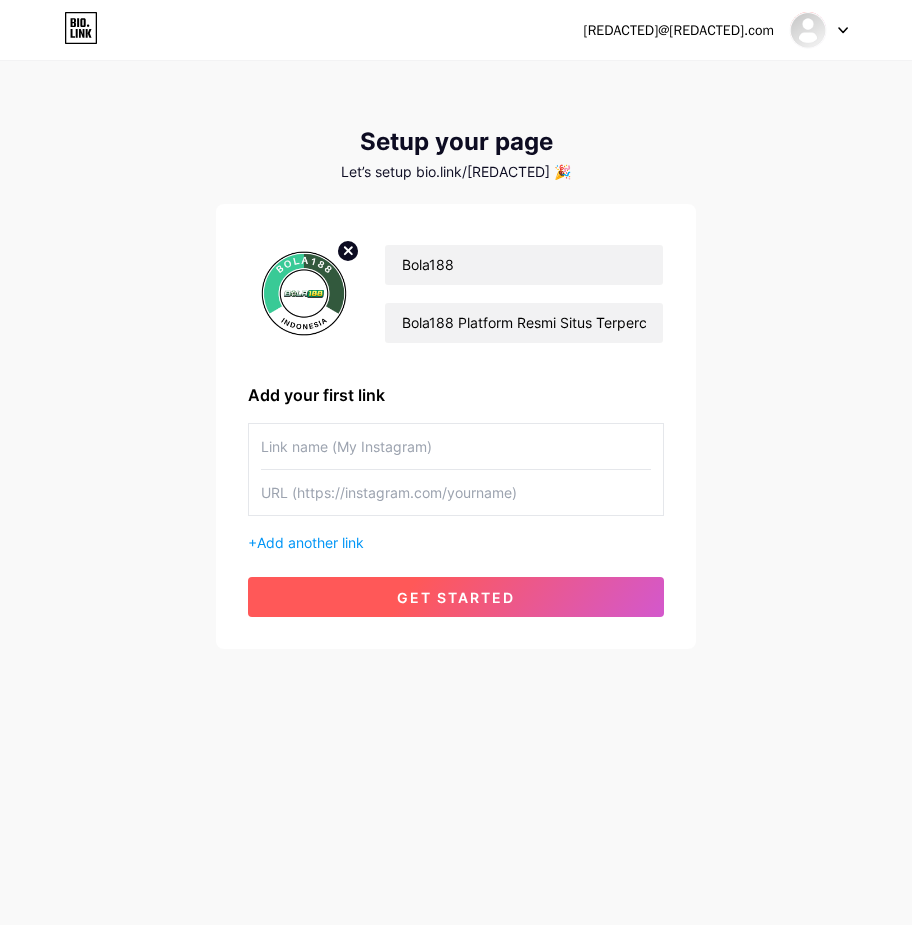 type 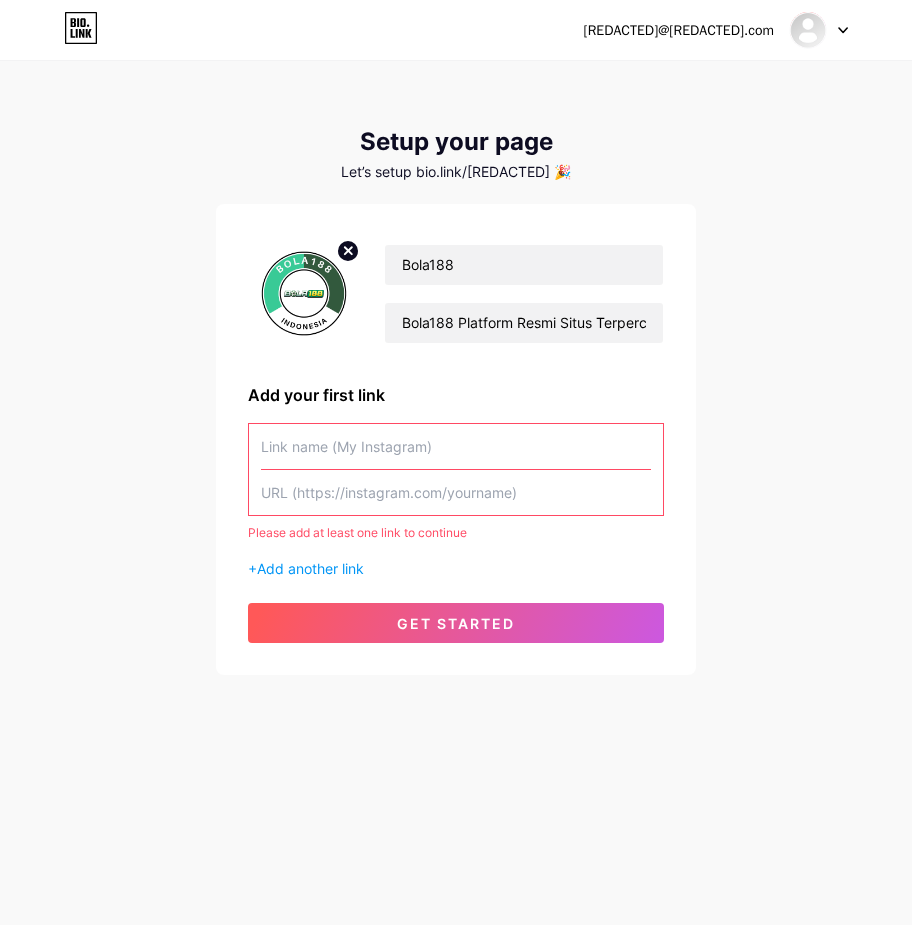 click at bounding box center [456, 446] 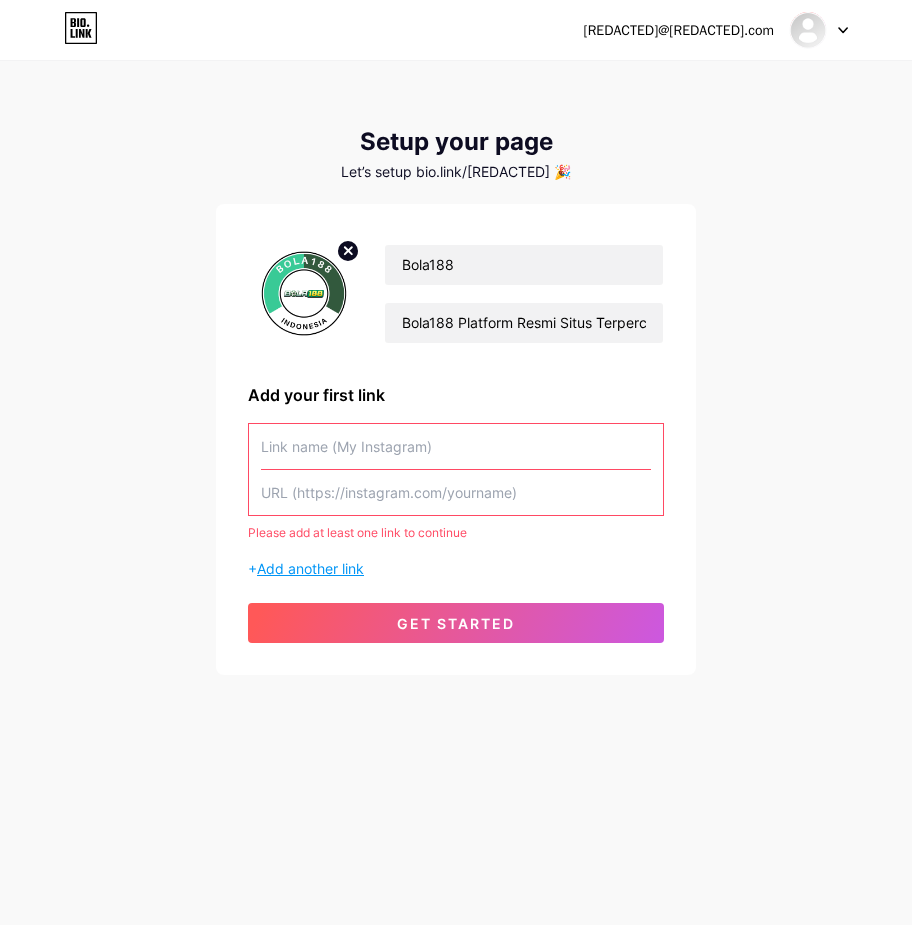 click on "Add another link" at bounding box center [310, 568] 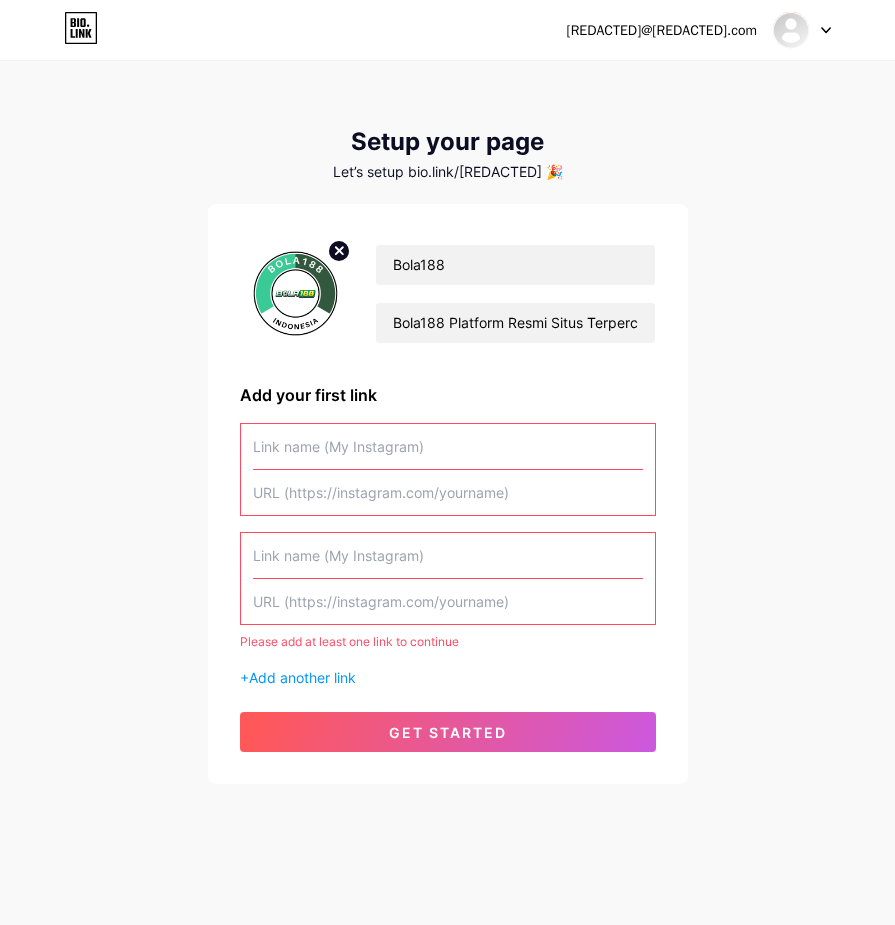click at bounding box center [448, 446] 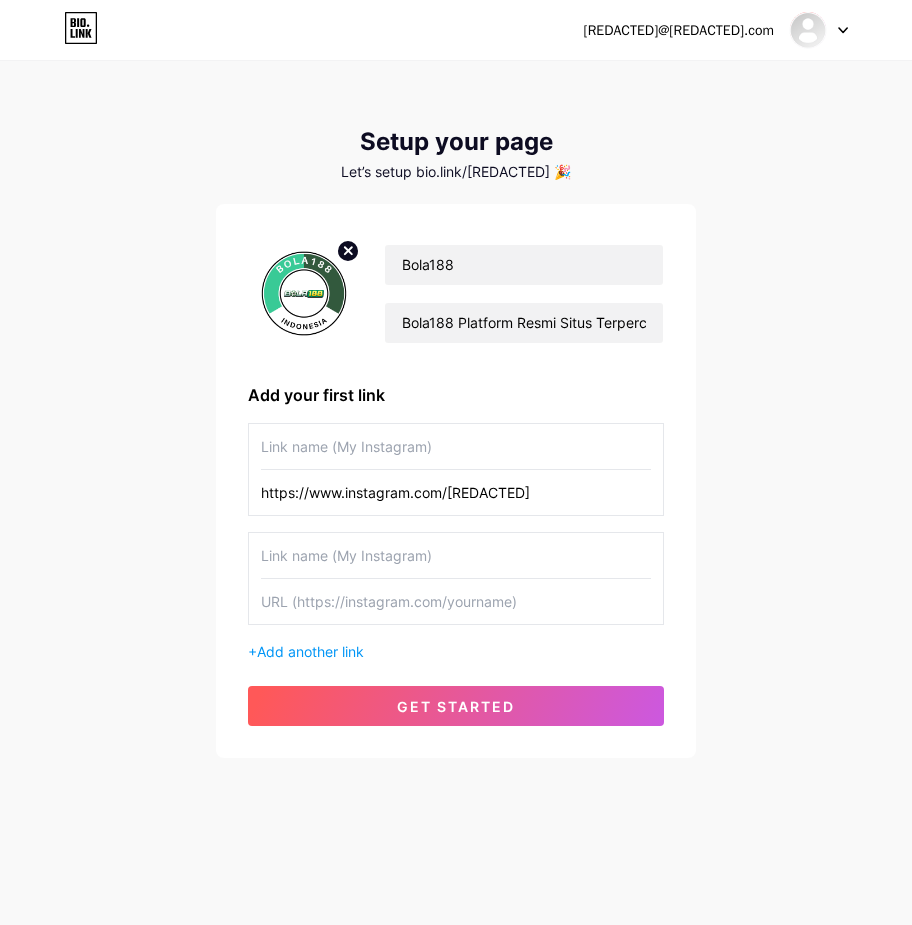 type on "https://www.instagram.com/[REDACTED]" 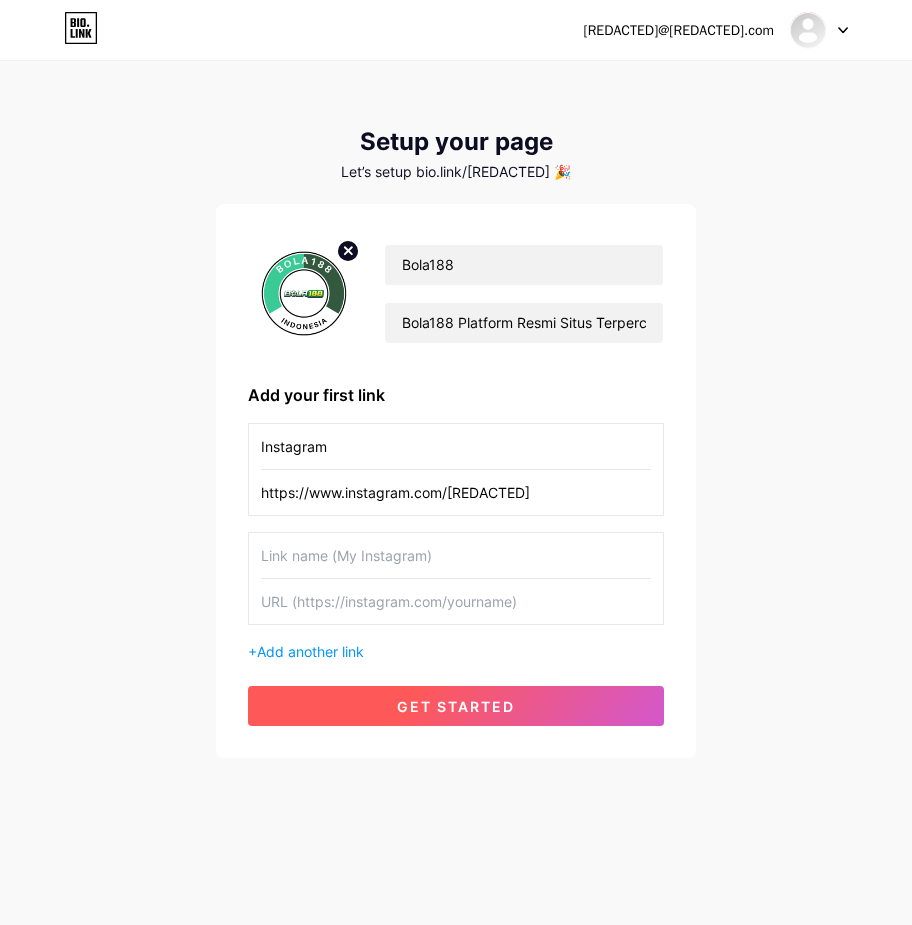 type on "Instagram" 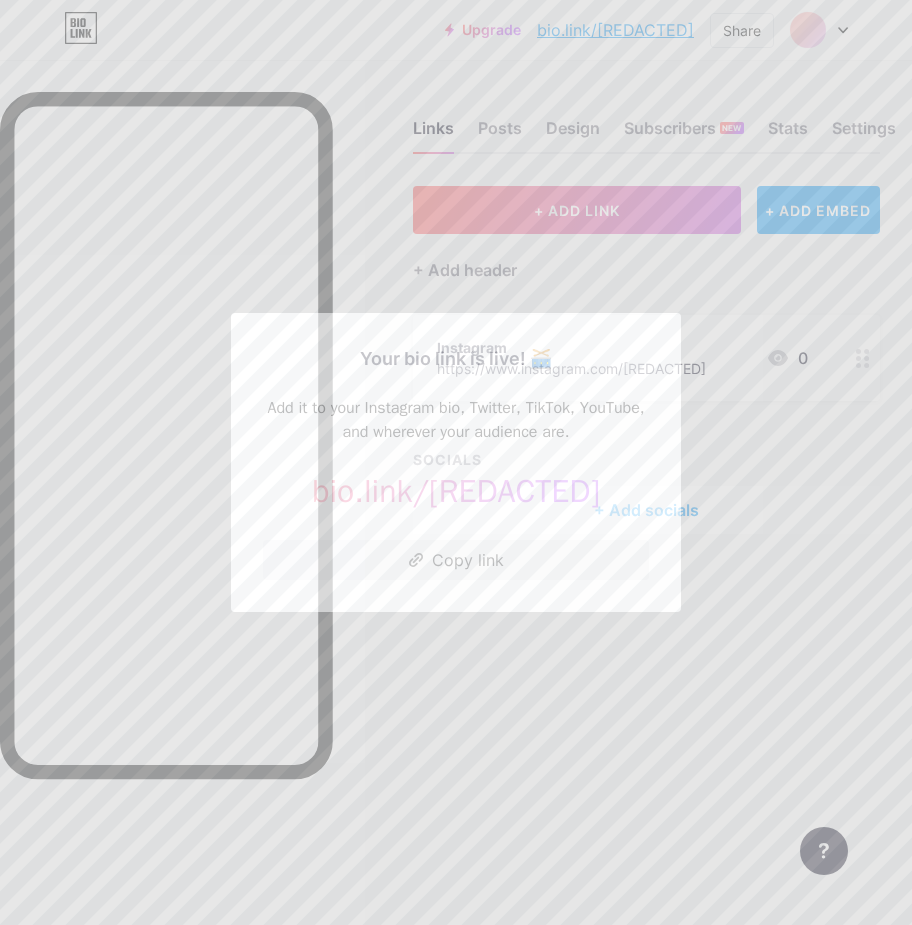 click at bounding box center (456, 462) 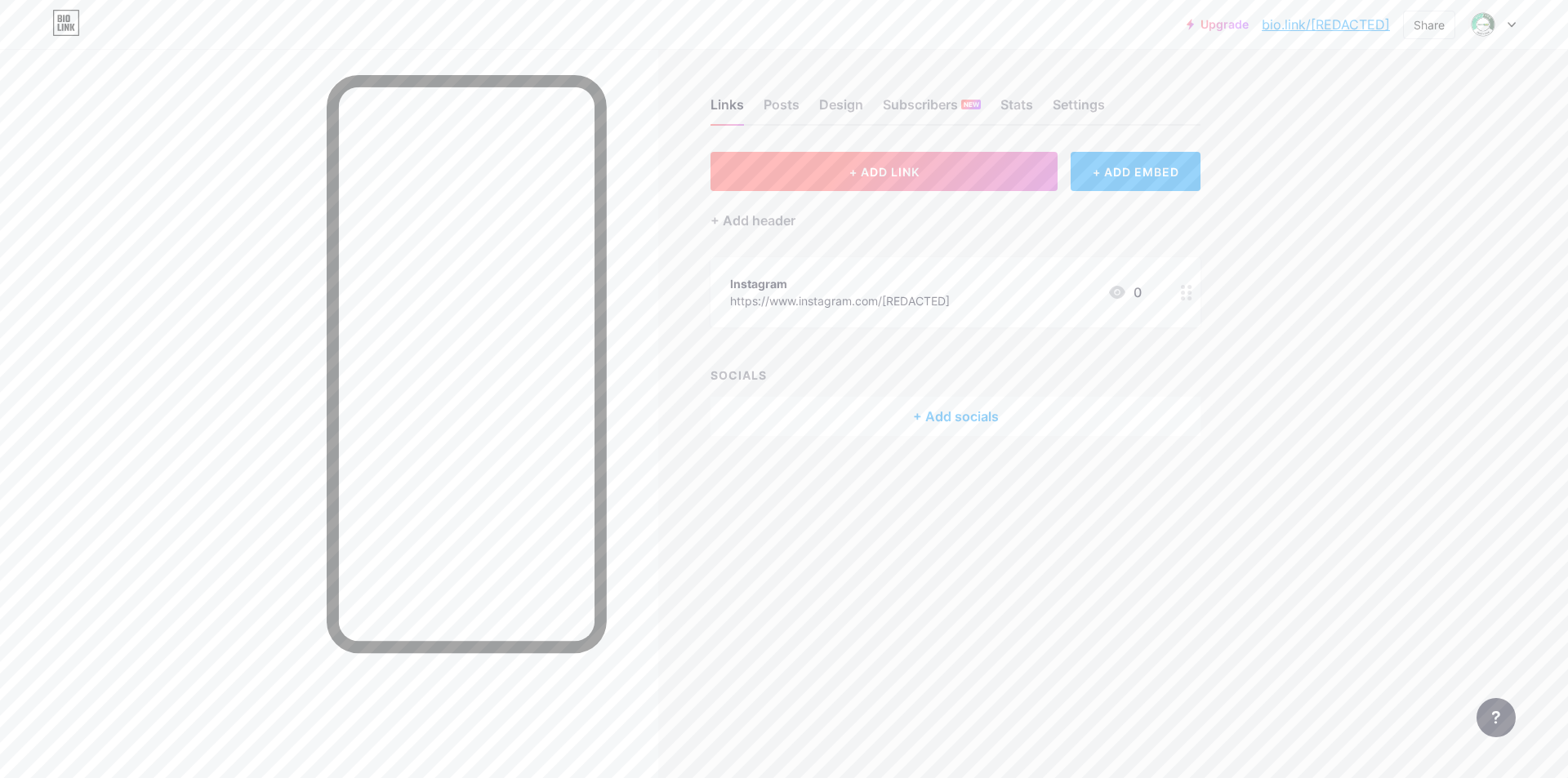 click on "+ ADD LINK" at bounding box center [884, 171] 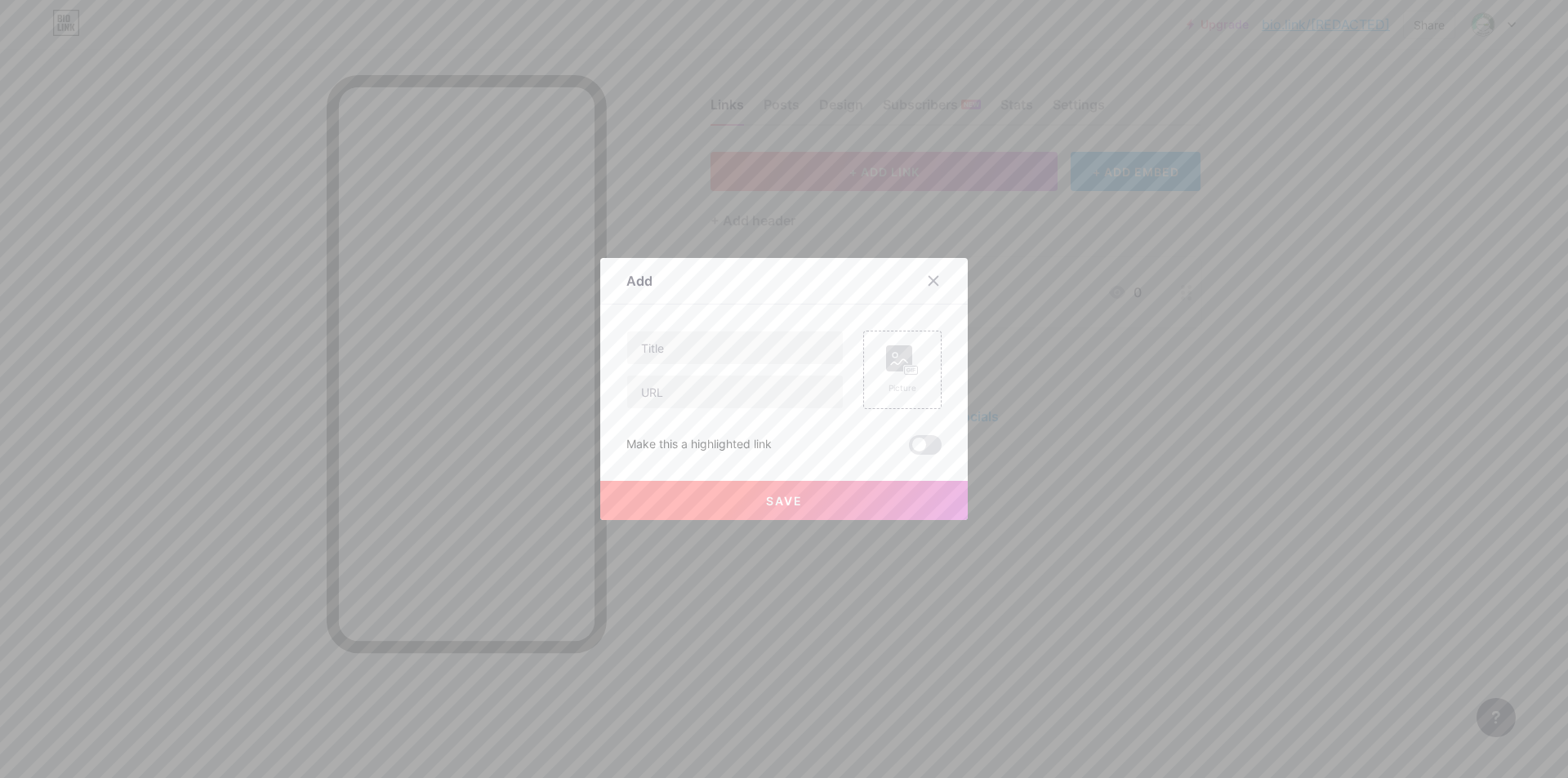 click at bounding box center [933, 281] 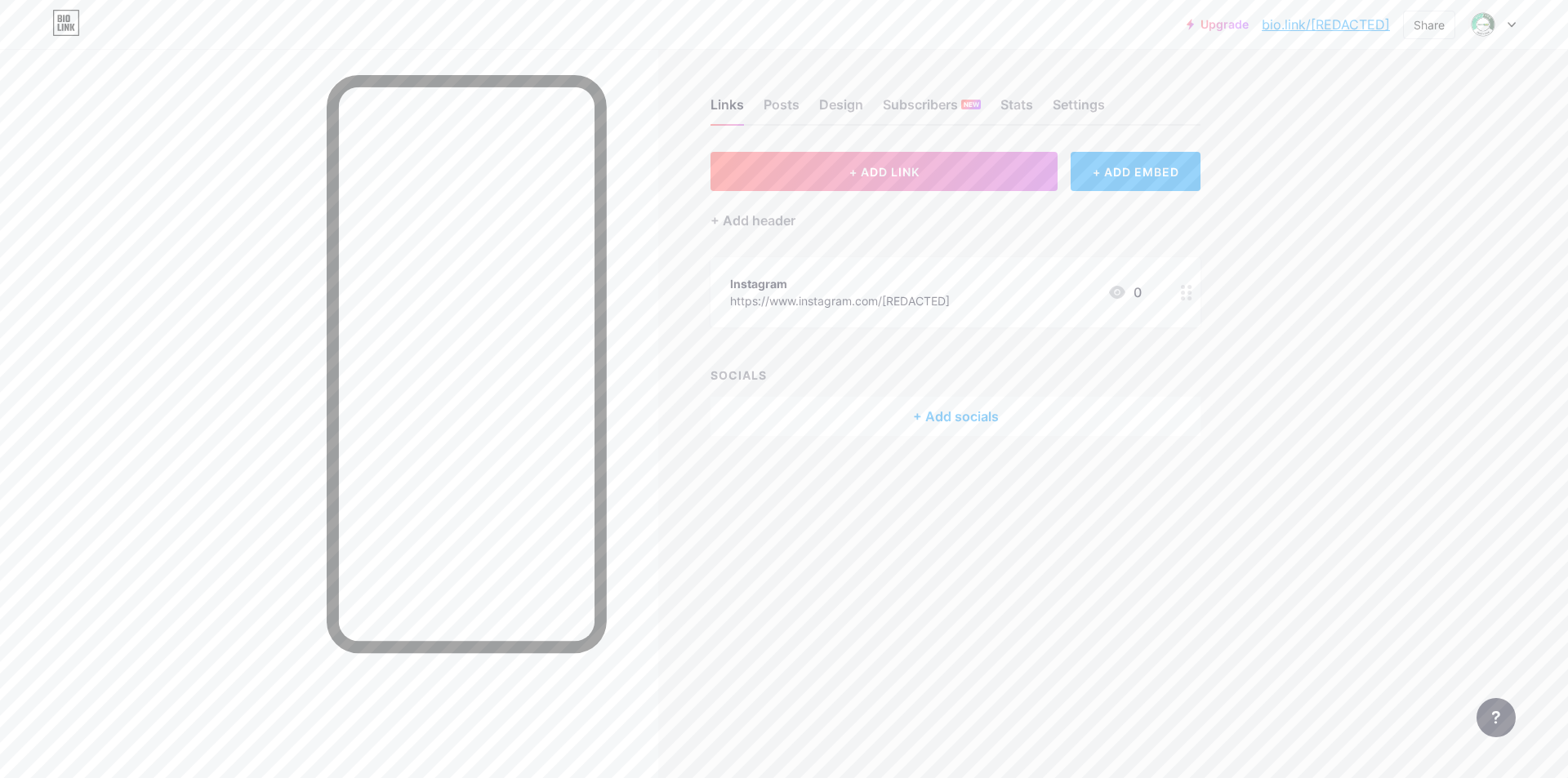 click 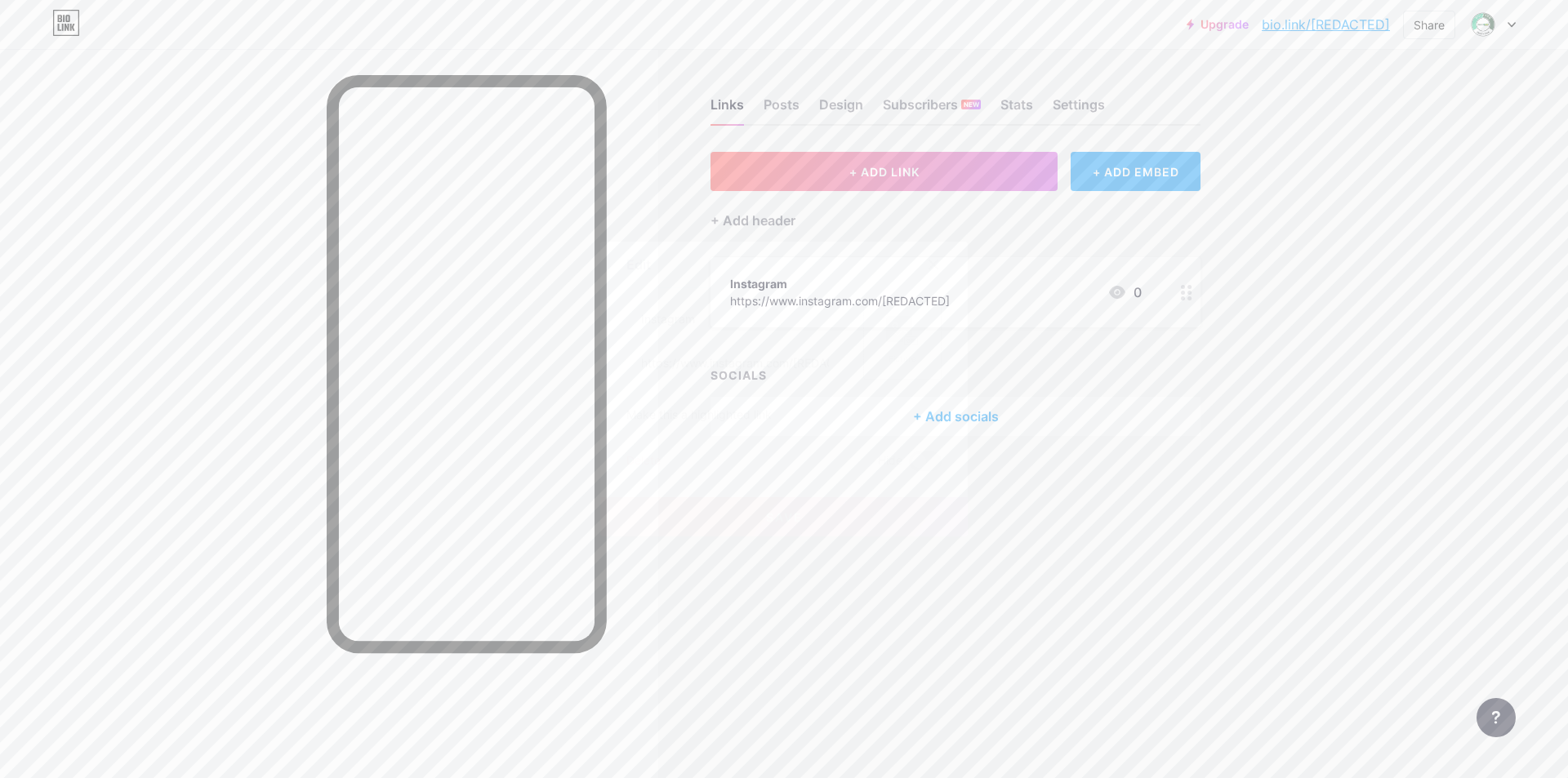 click on "Picture" at bounding box center [902, 340] 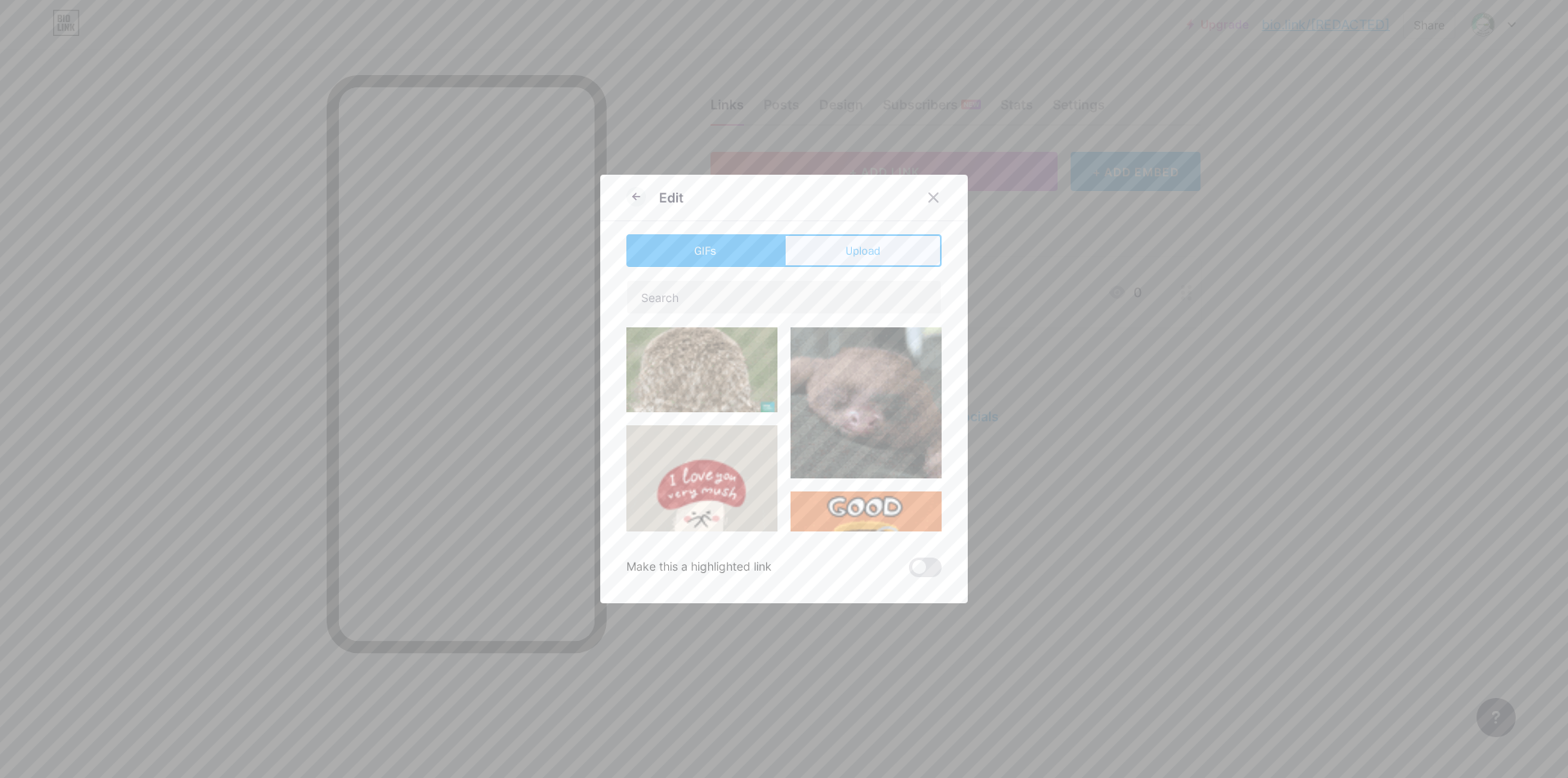 click on "Upload" at bounding box center (862, 251) 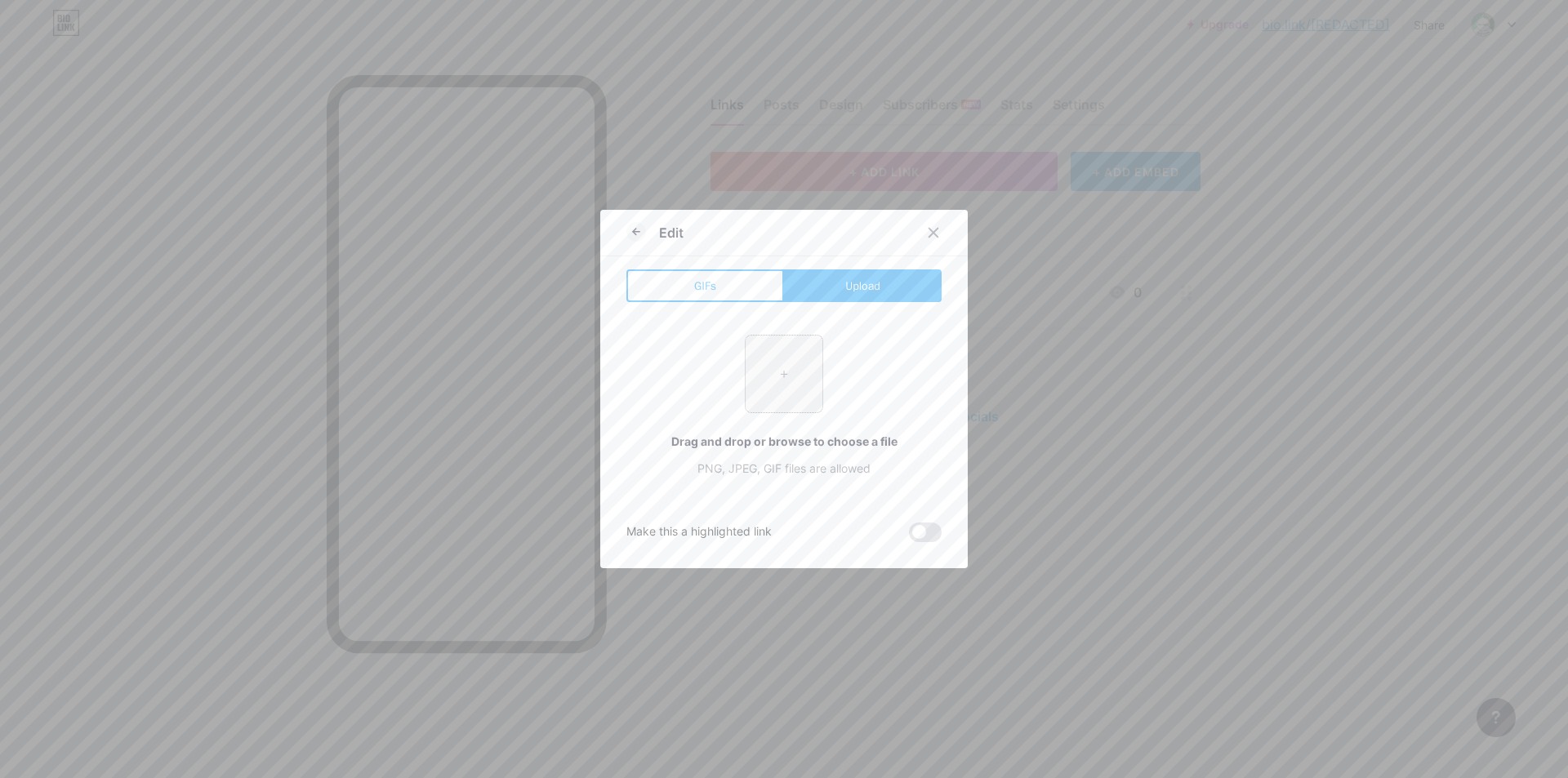 click at bounding box center [784, 374] 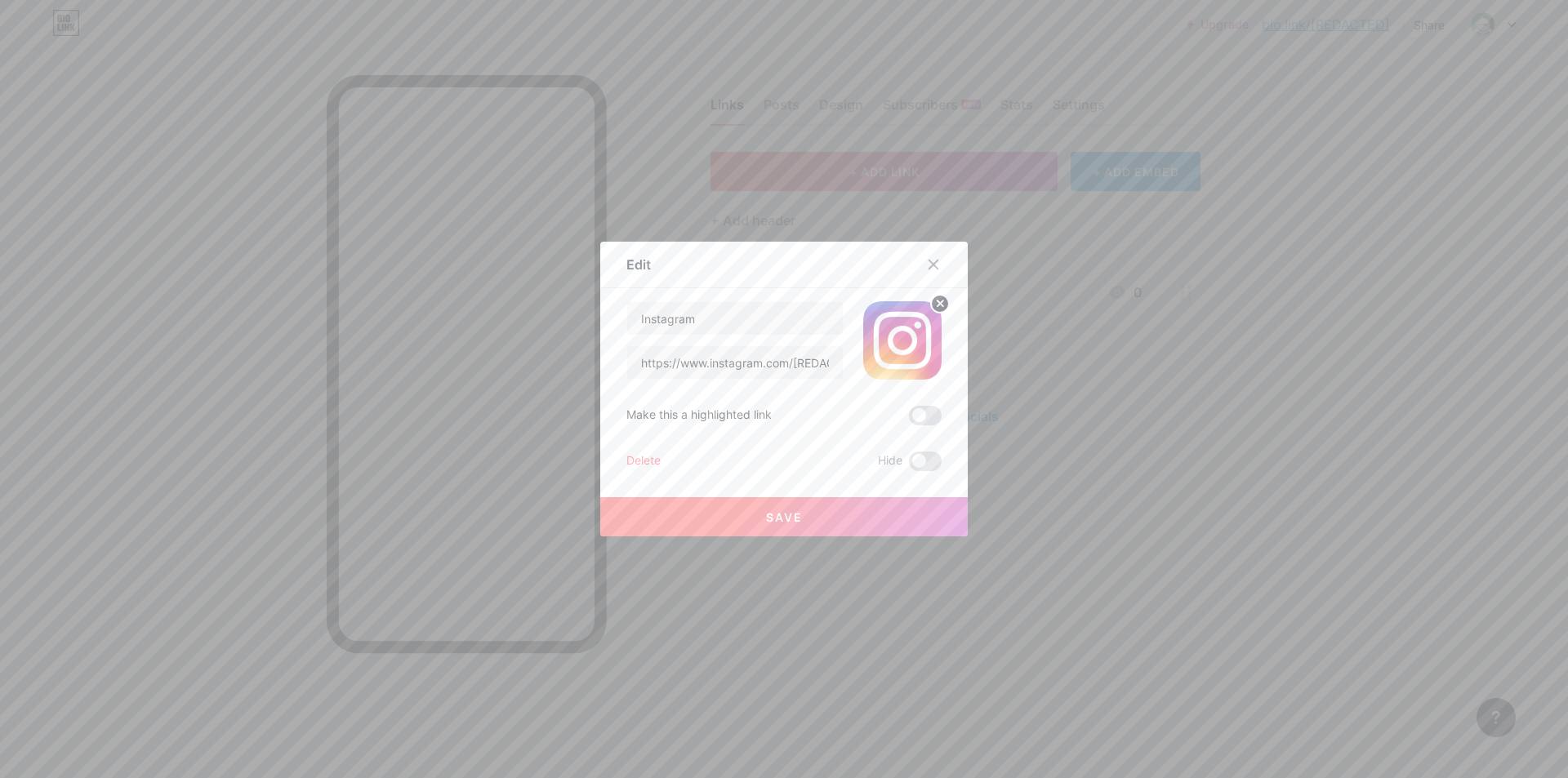 click on "Save" at bounding box center [784, 517] 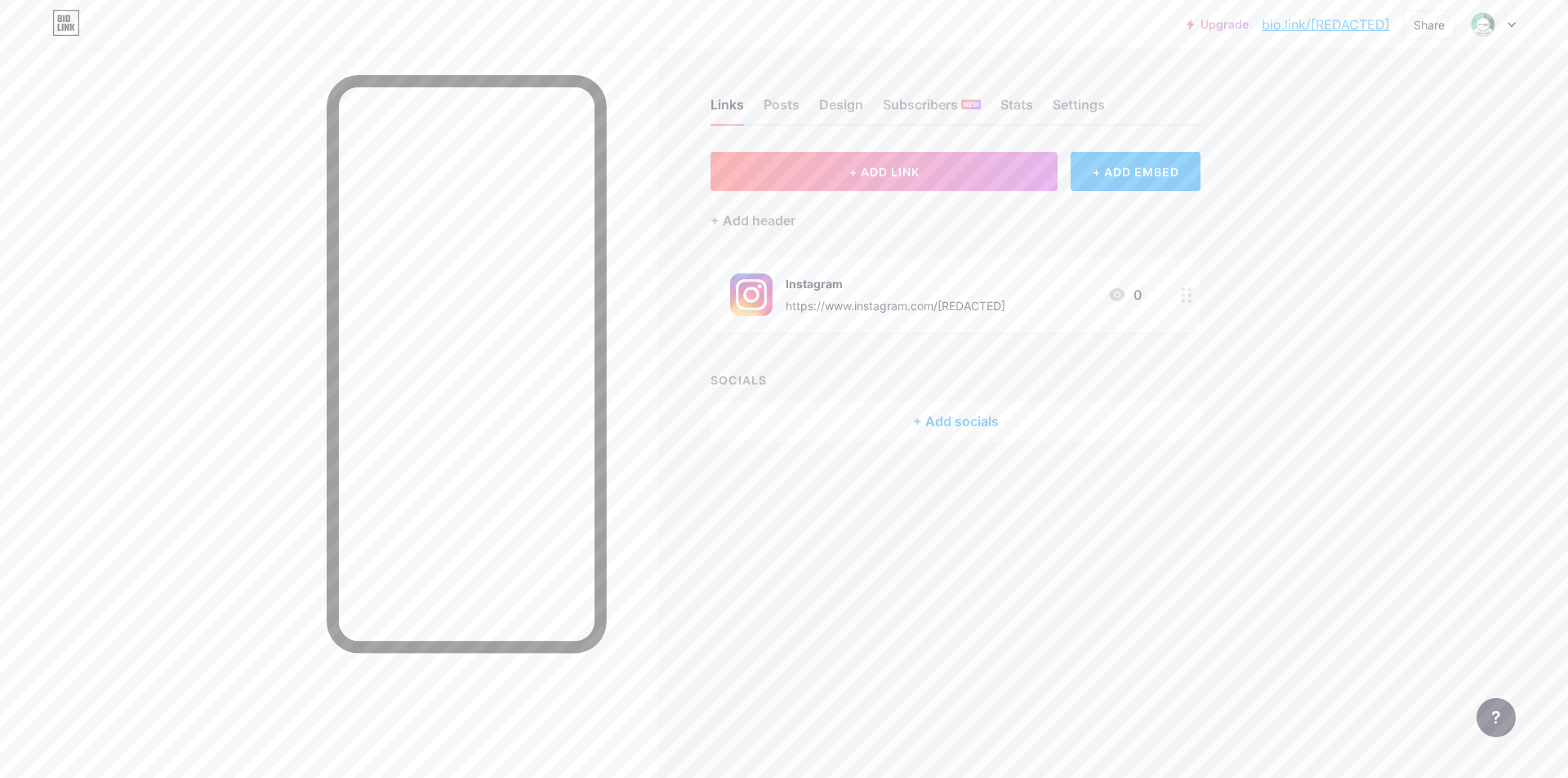 click on "Upgrade   bio.link/[REDACTED]...   bio.link/[REDACTED]   Share               Switch accounts     [REDACTED]   bio.link/[REDACTED]       + Add a new page        Account settings   Logout   Link Copied
Links
Posts
Design
Subscribers
NEW
Stats
Settings       + ADD LINK     + ADD EMBED
+ Add header
Instagram
https://www.instagram.com/[REDACTED]
0
SOCIALS     + Add socials                       Feature requests             Help center         Contact support" at bounding box center (784, 389) 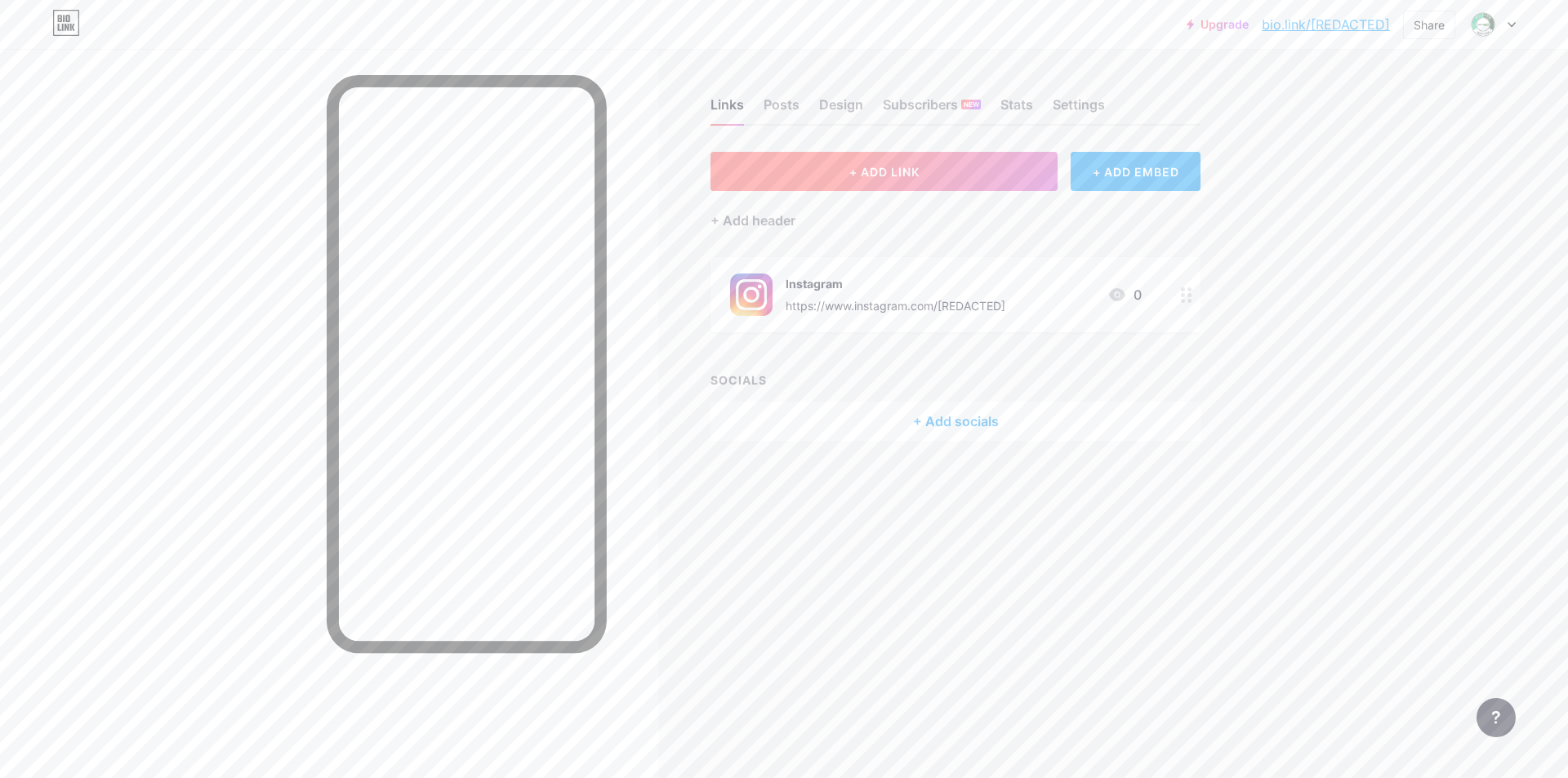 click on "+ ADD LINK" at bounding box center (884, 171) 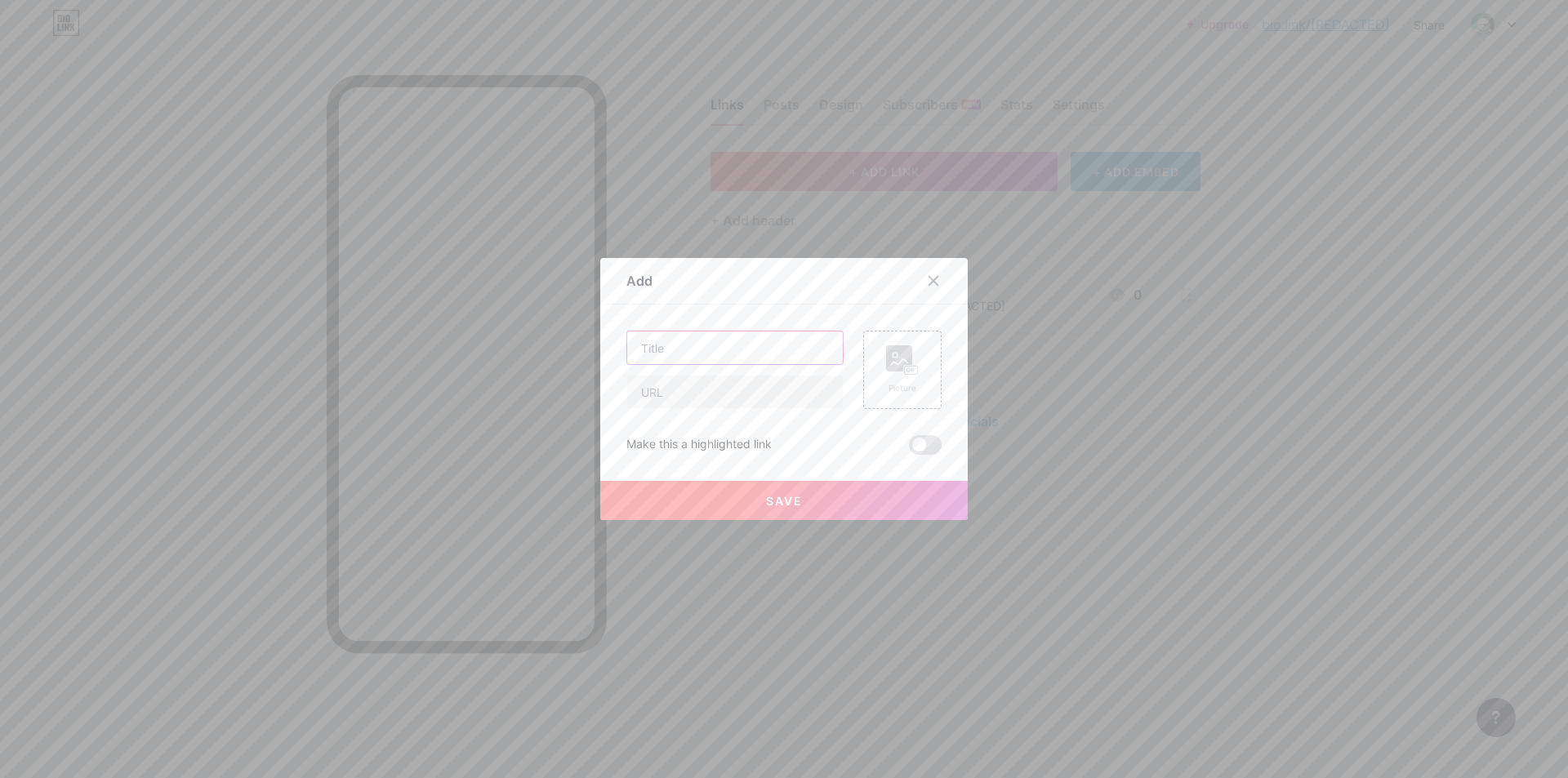 click at bounding box center [735, 348] 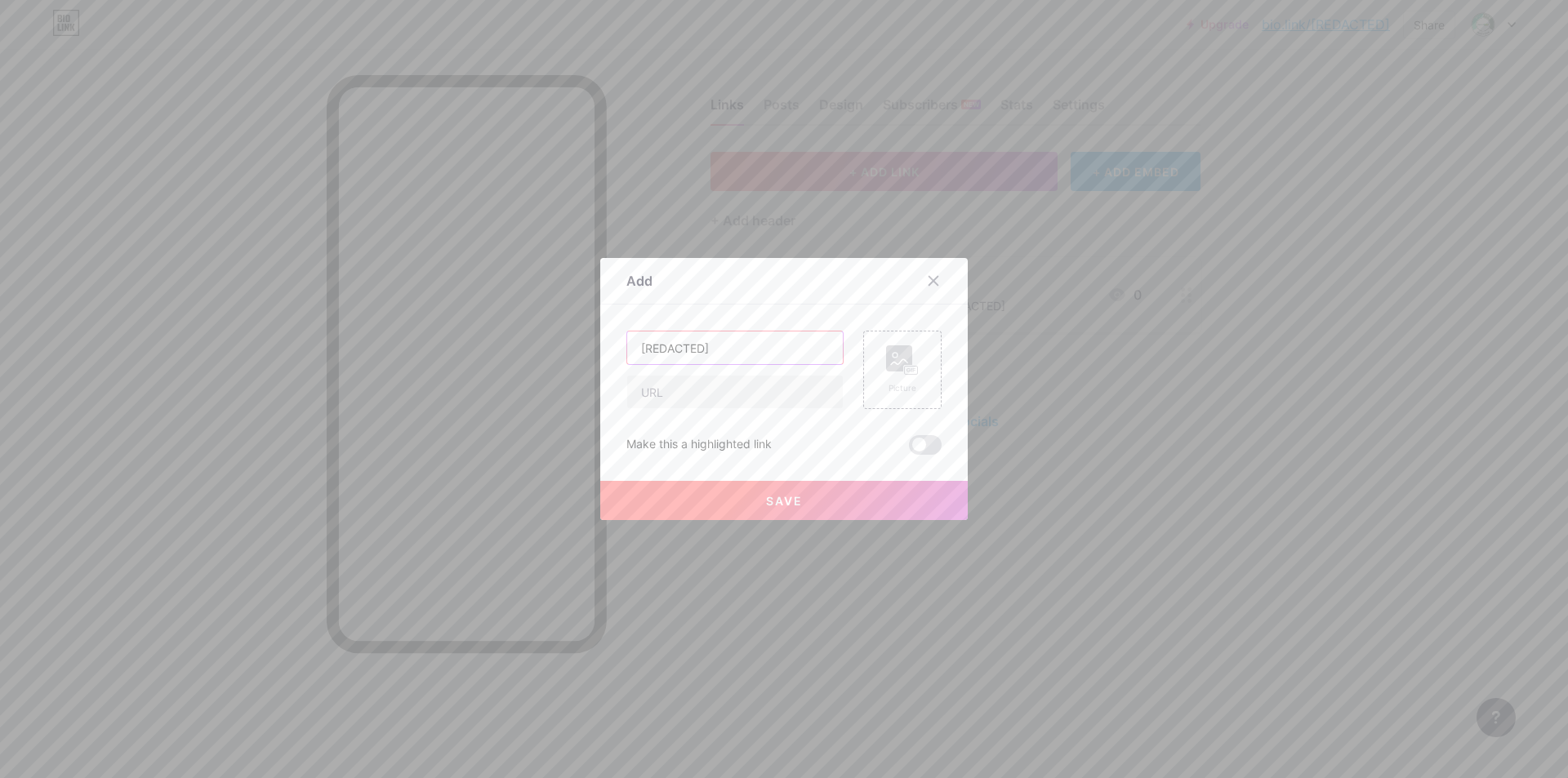 type on "j" 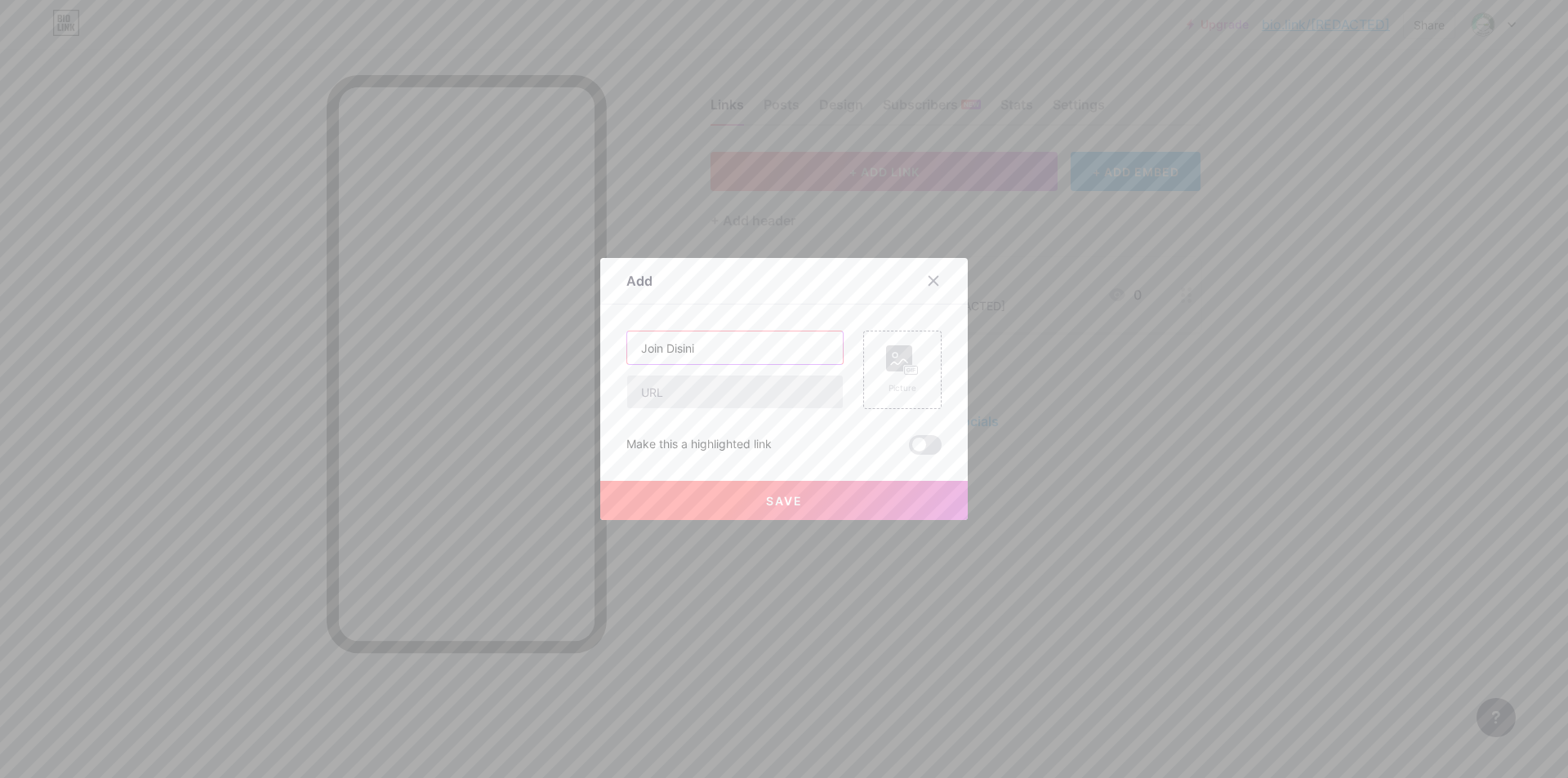type on "Join Disini" 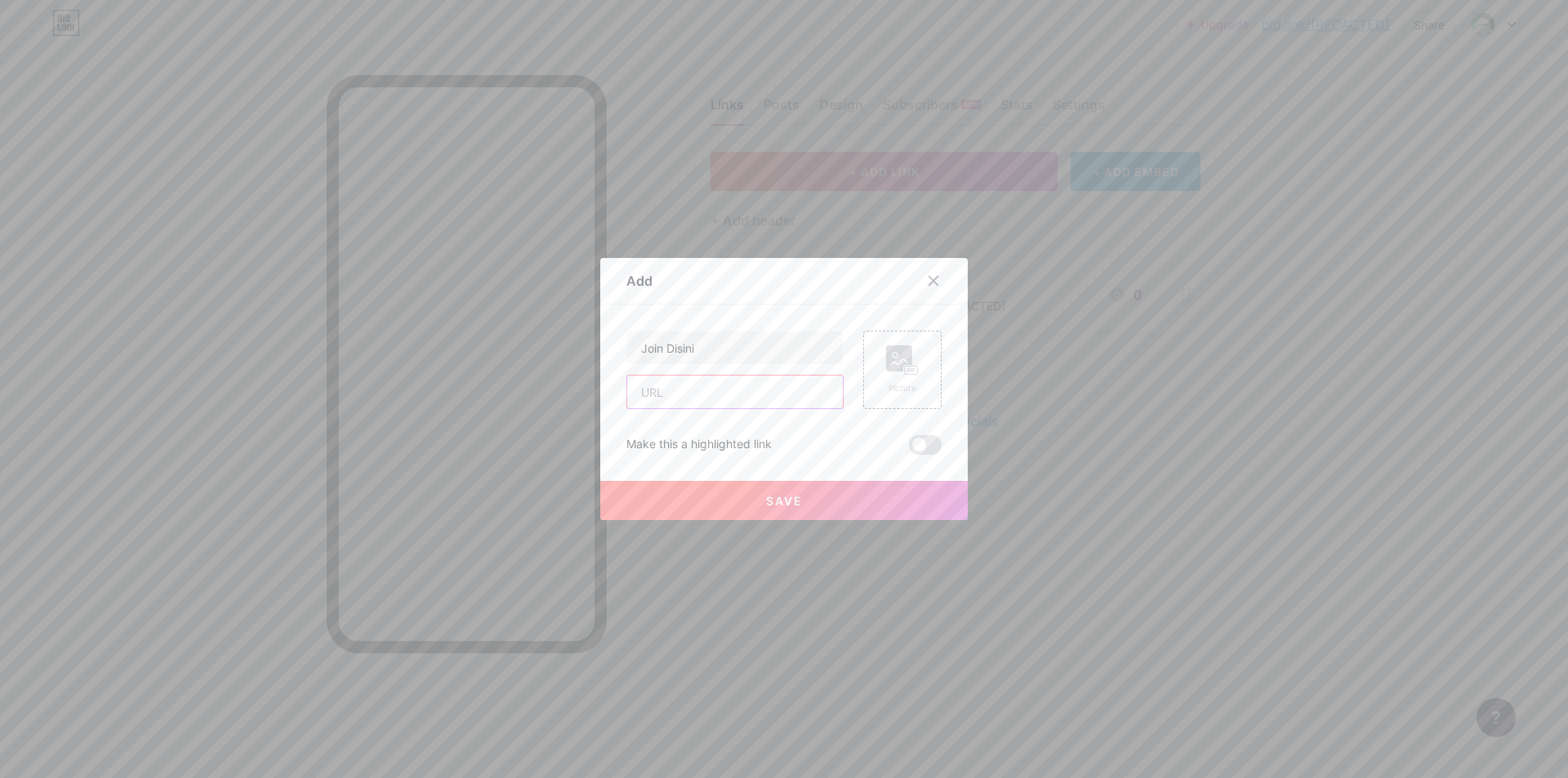 click at bounding box center [735, 392] 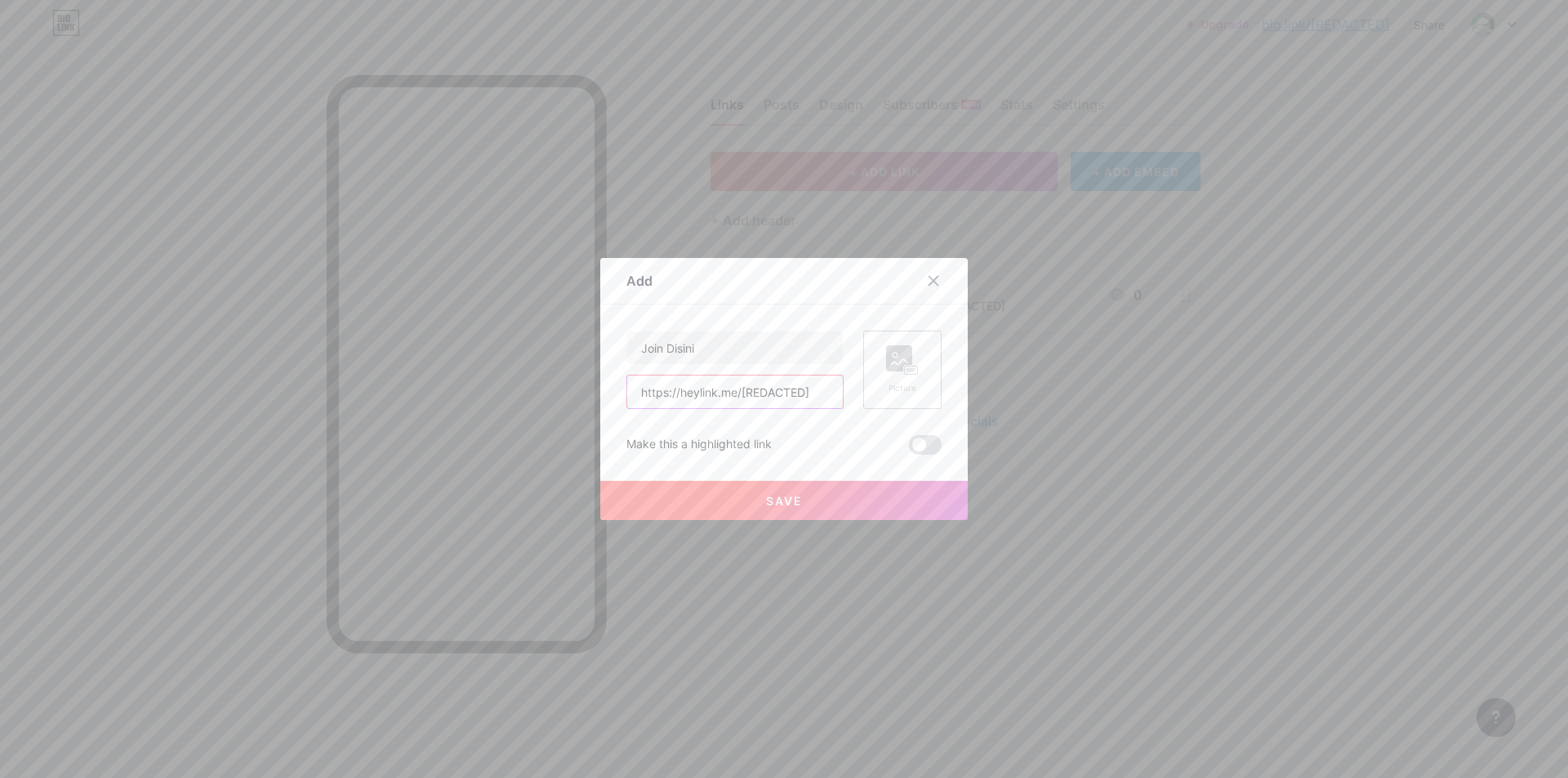 type on "https://heylink.me/[REDACTED]" 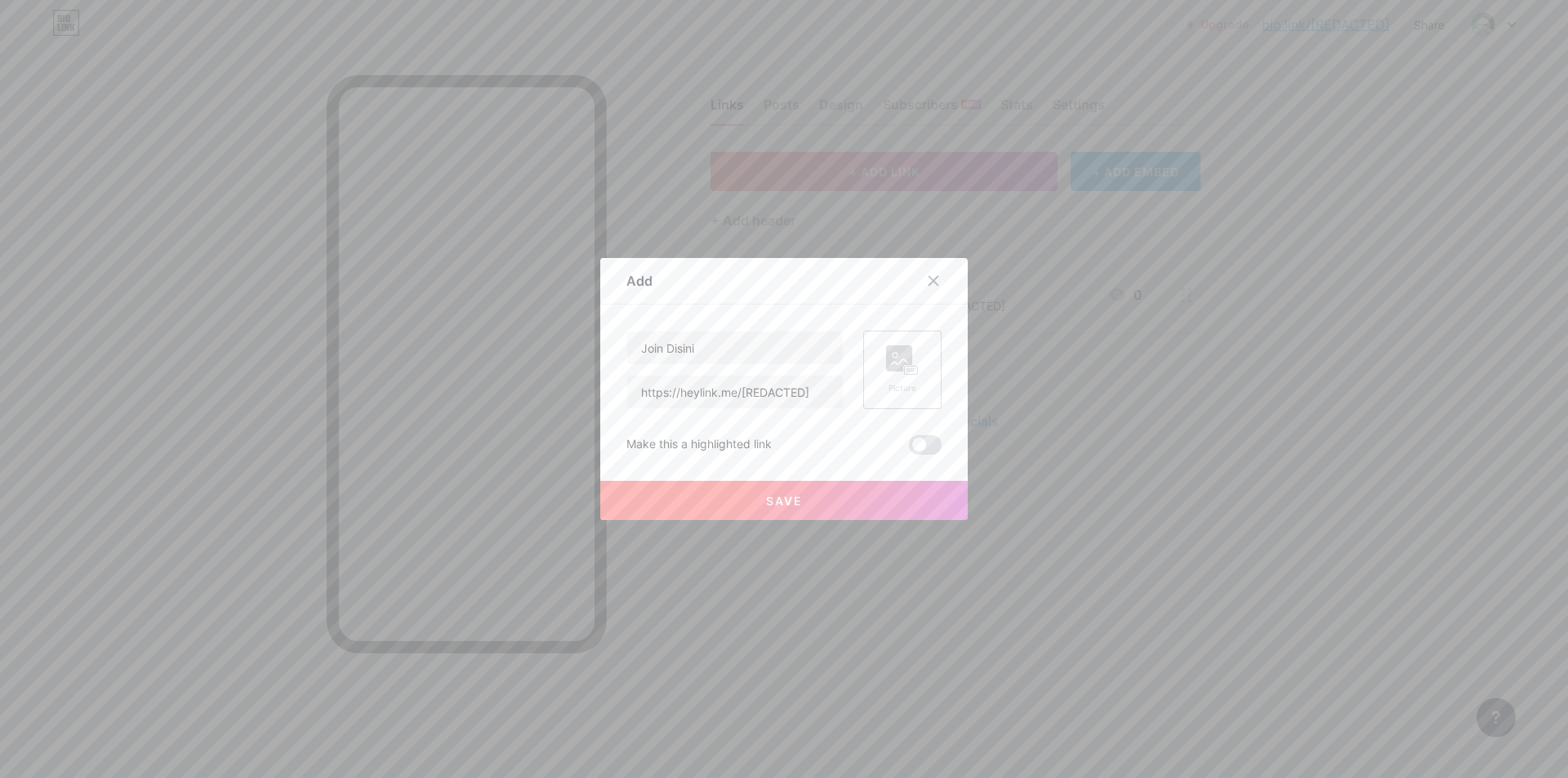click 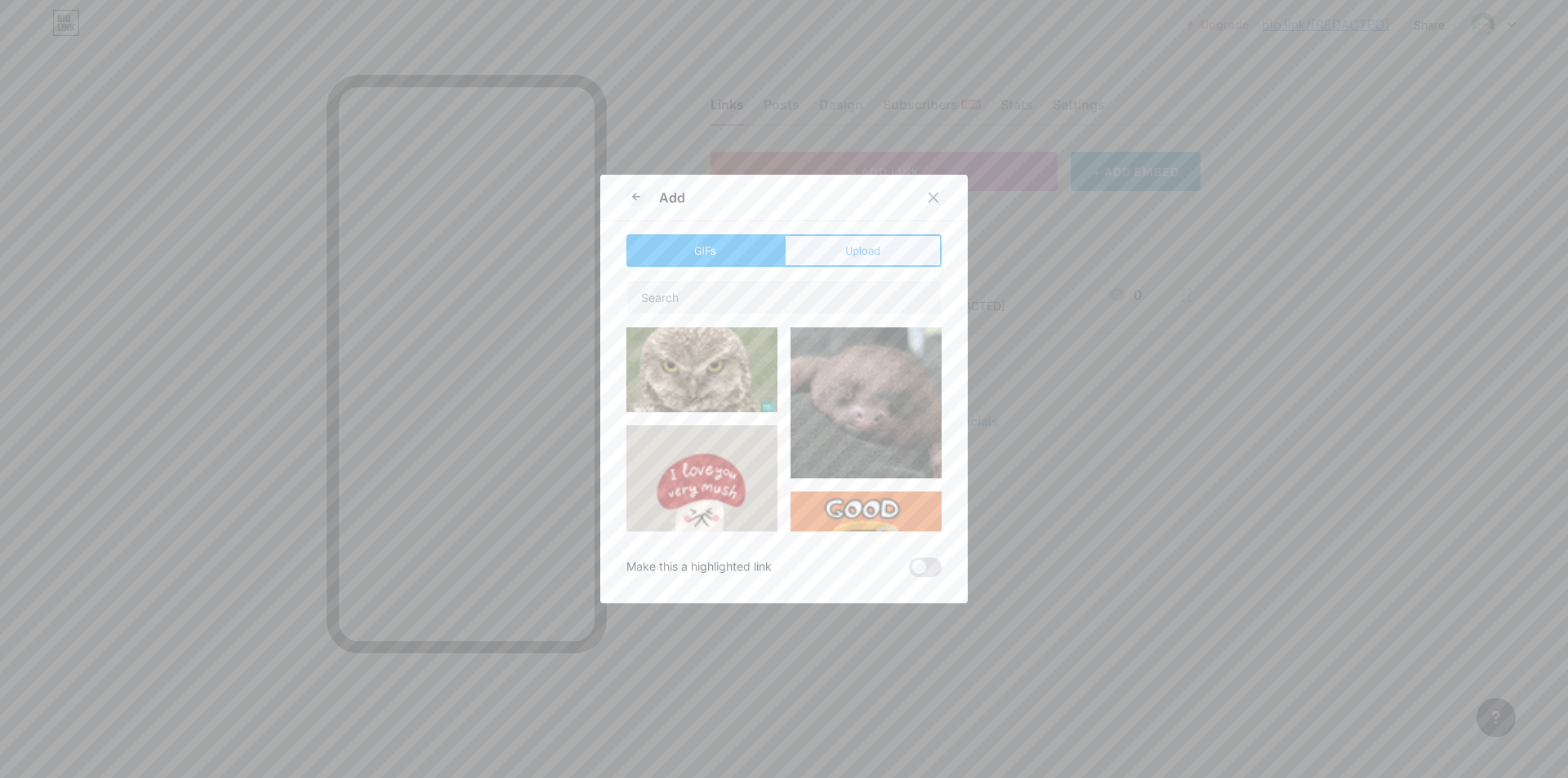 click on "Upload" at bounding box center (862, 251) 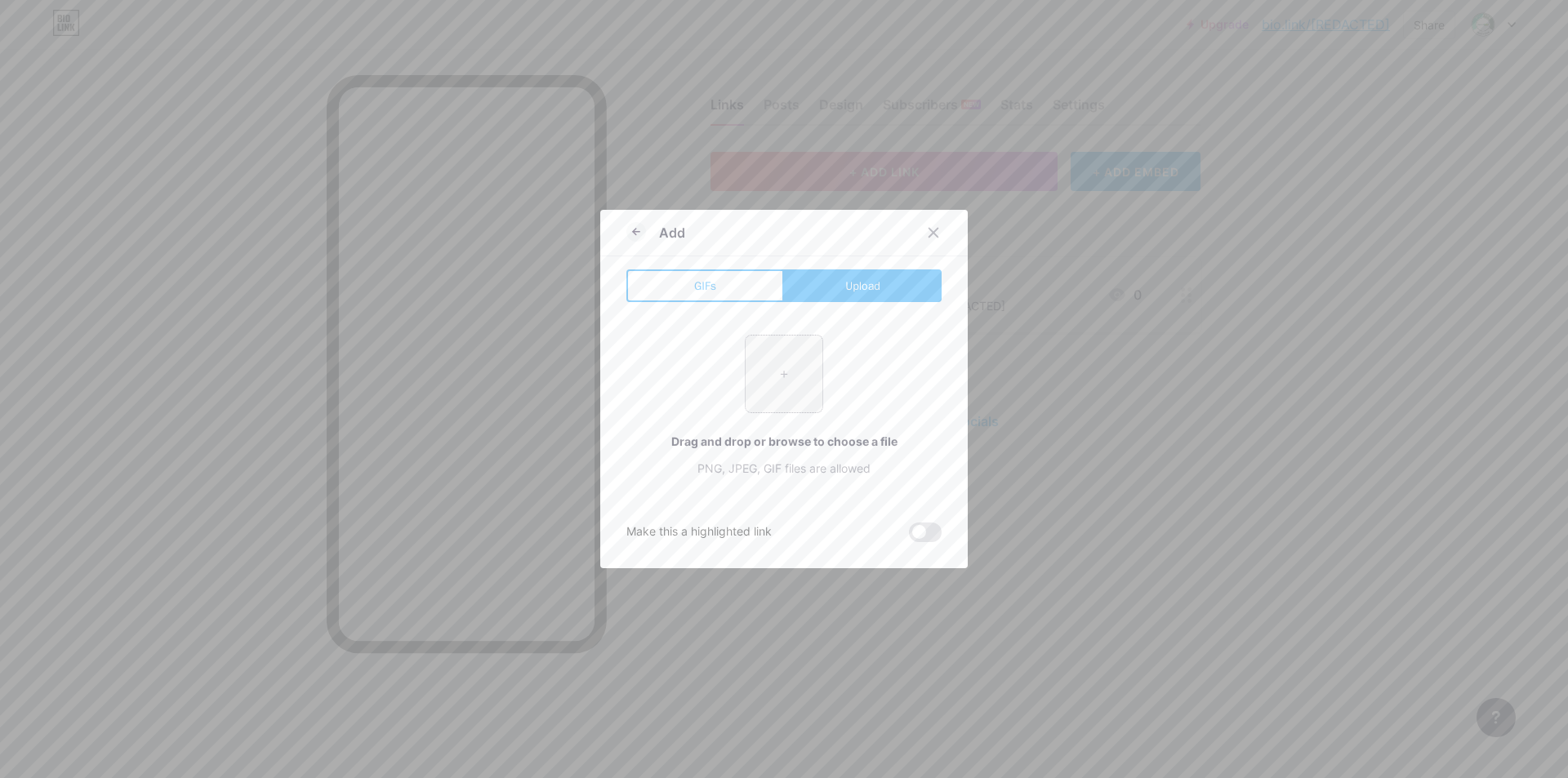 click at bounding box center [784, 374] 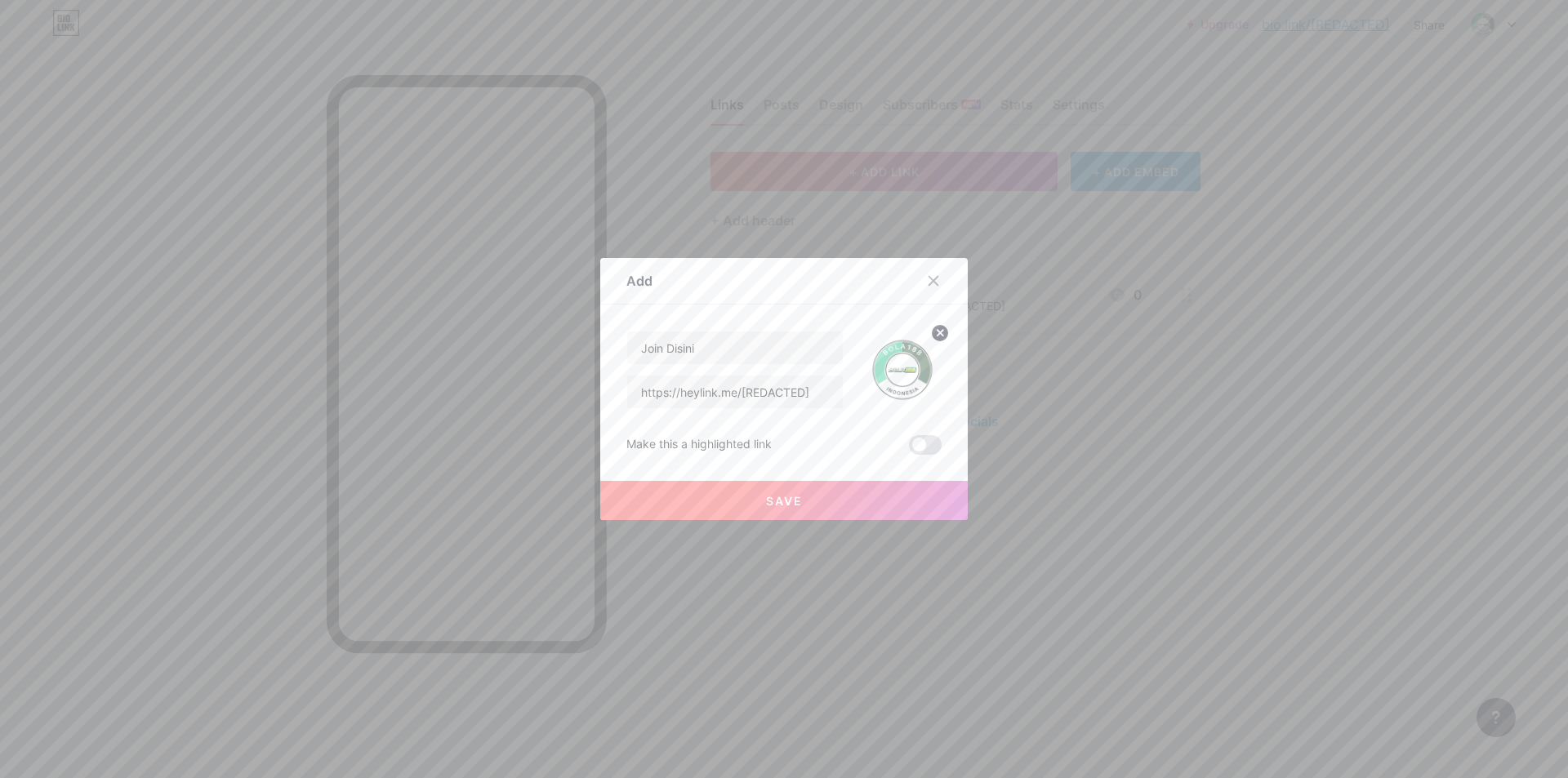click on "Save" at bounding box center (784, 500) 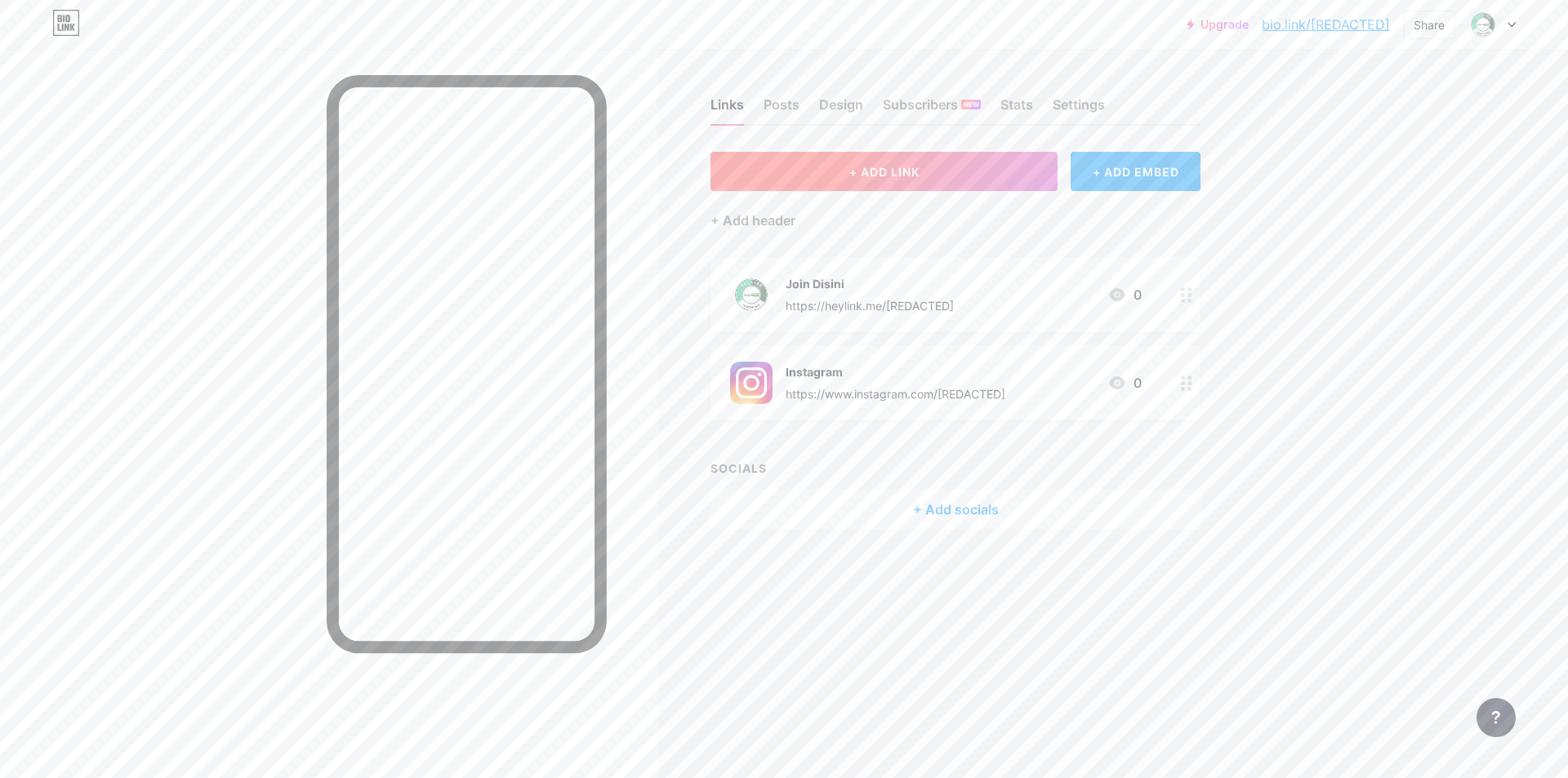 click on "+ ADD LINK" at bounding box center [884, 171] 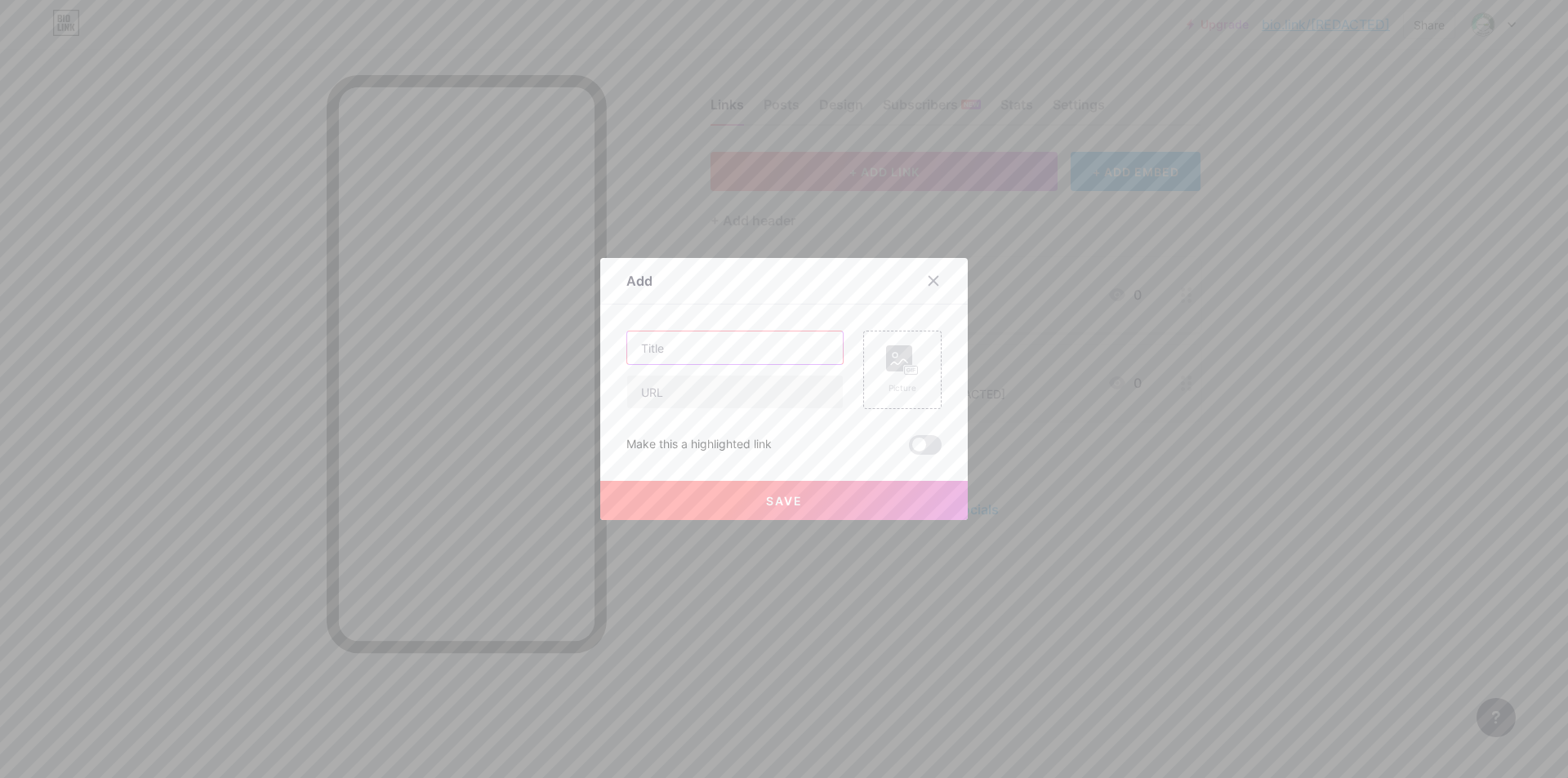 click at bounding box center [735, 348] 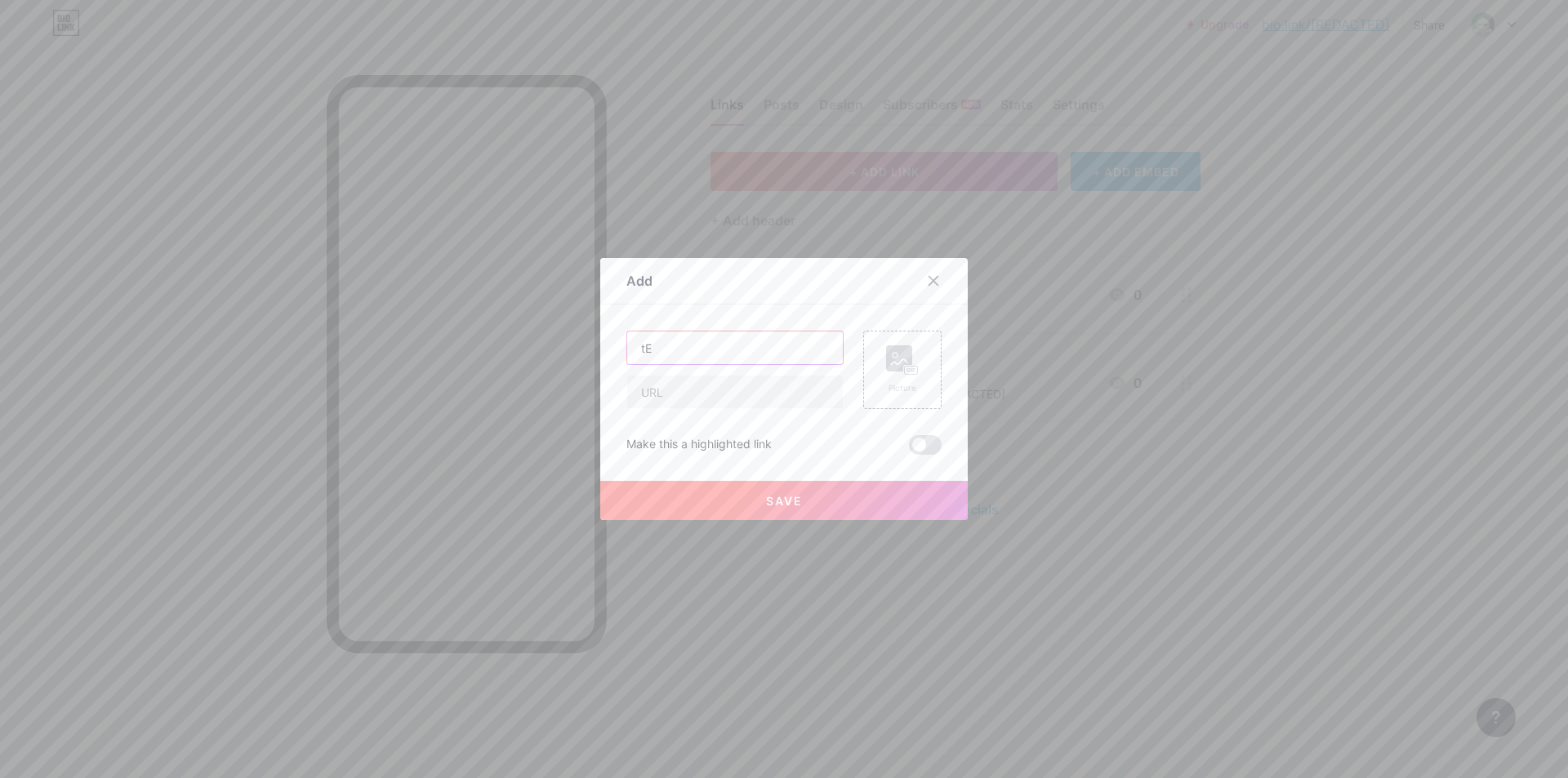 type on "t" 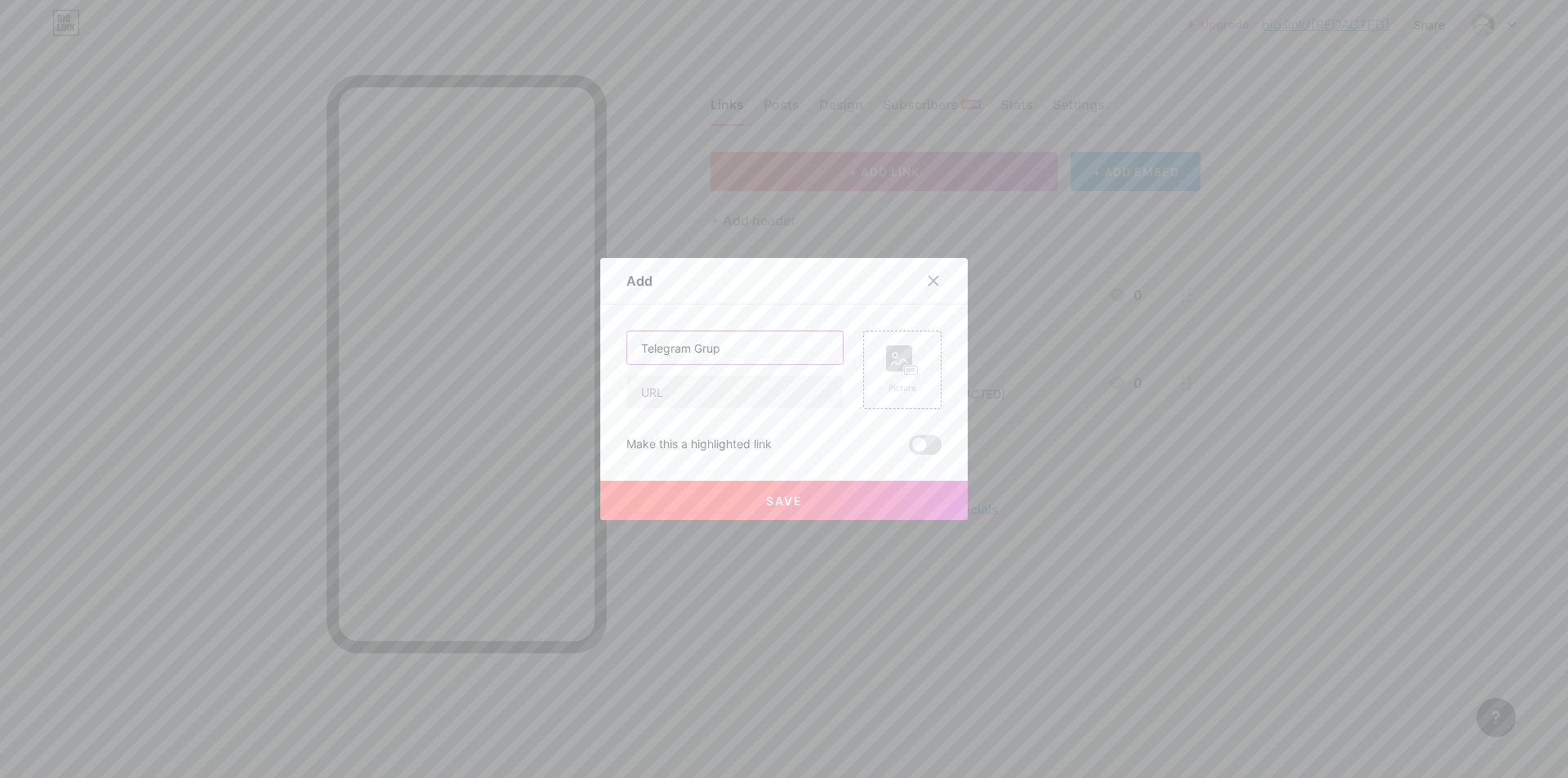 type on "Telegram Grup" 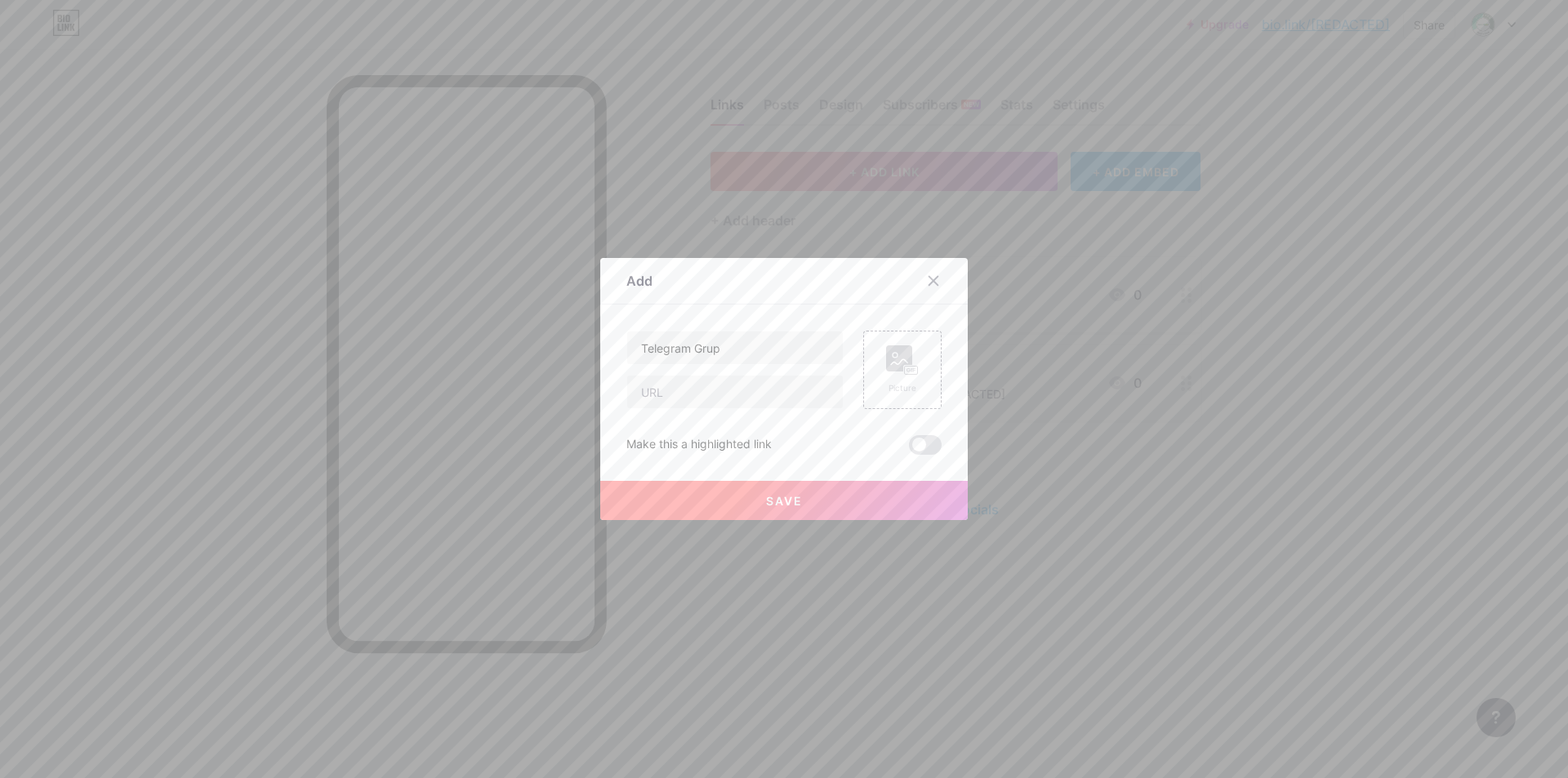 click on "Add           Content
YouTube
Play YouTube video without leaving your page.
ADD
Vimeo
Play Vimeo video without leaving your page.
ADD
Tiktok
Grow your TikTok following
ADD
Tweet
Embed a tweet.
ADD
Reddit
Showcase your Reddit profile
ADD
Spotify
Embed Spotify to play the preview of a track.
ADD
Twitch
Play Twitch video without leaving your page.
ADD
SoundCloud" at bounding box center [784, 389] 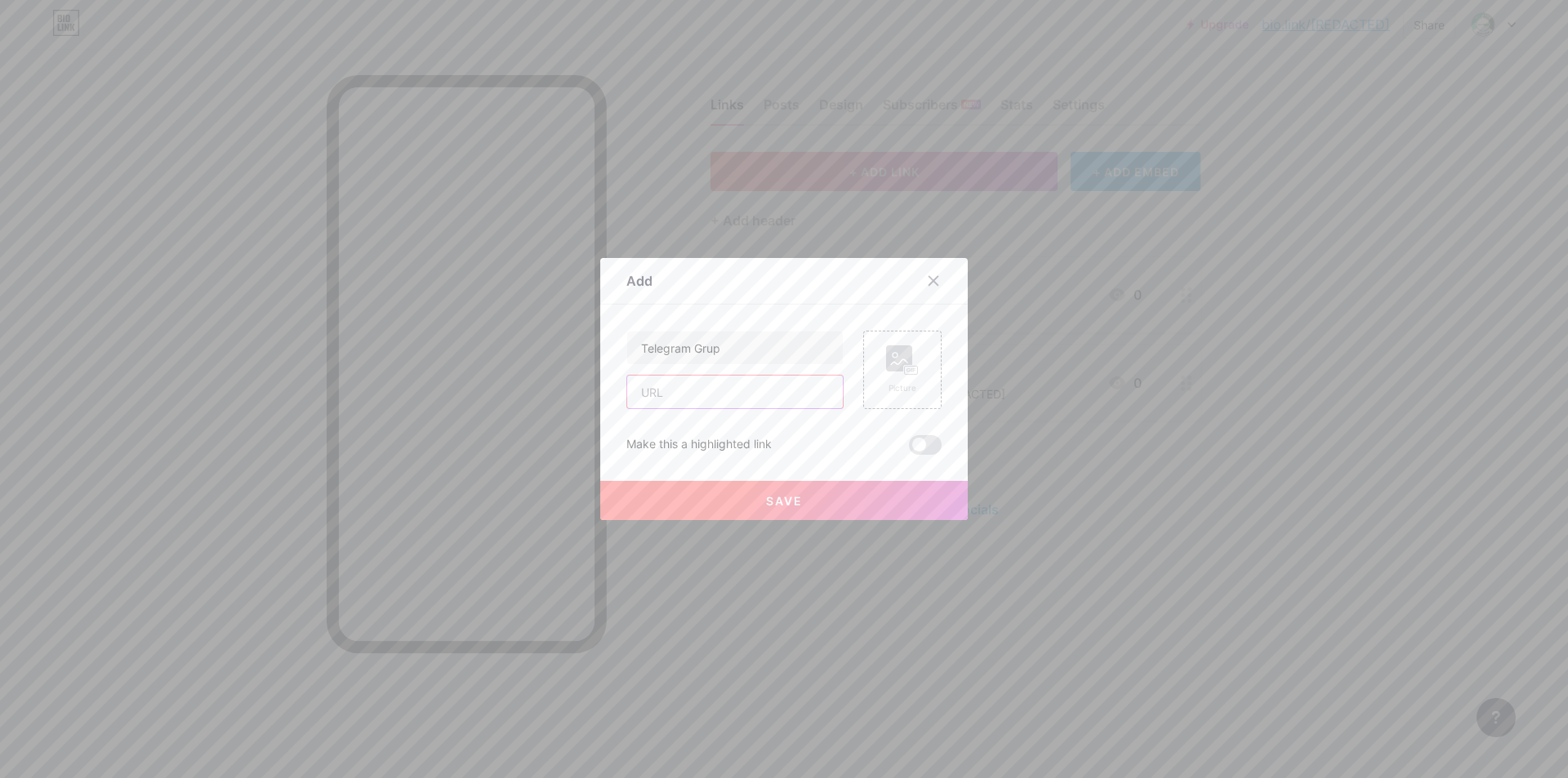 click at bounding box center [735, 392] 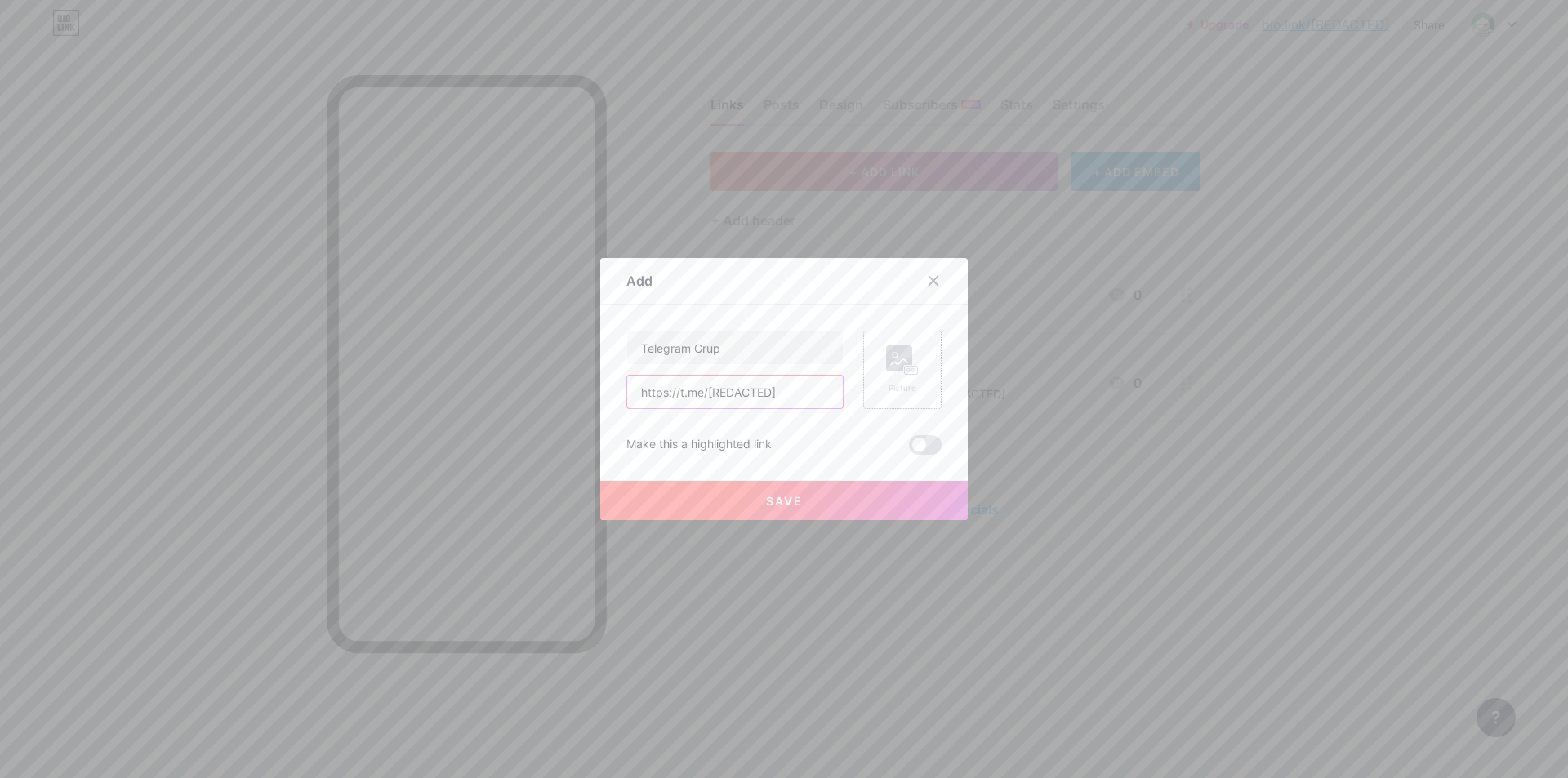 type on "https://t.me/[REDACTED]" 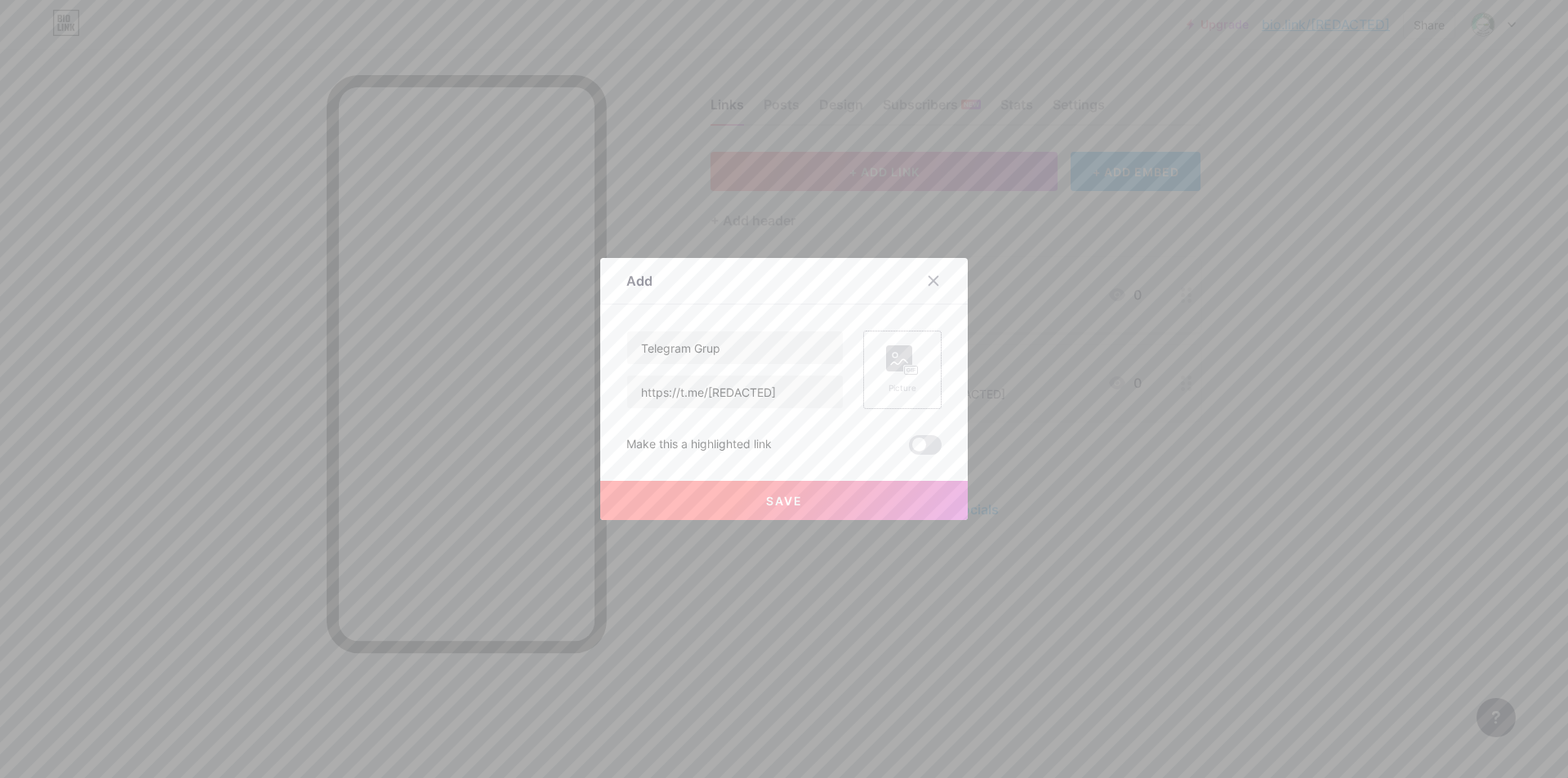 click 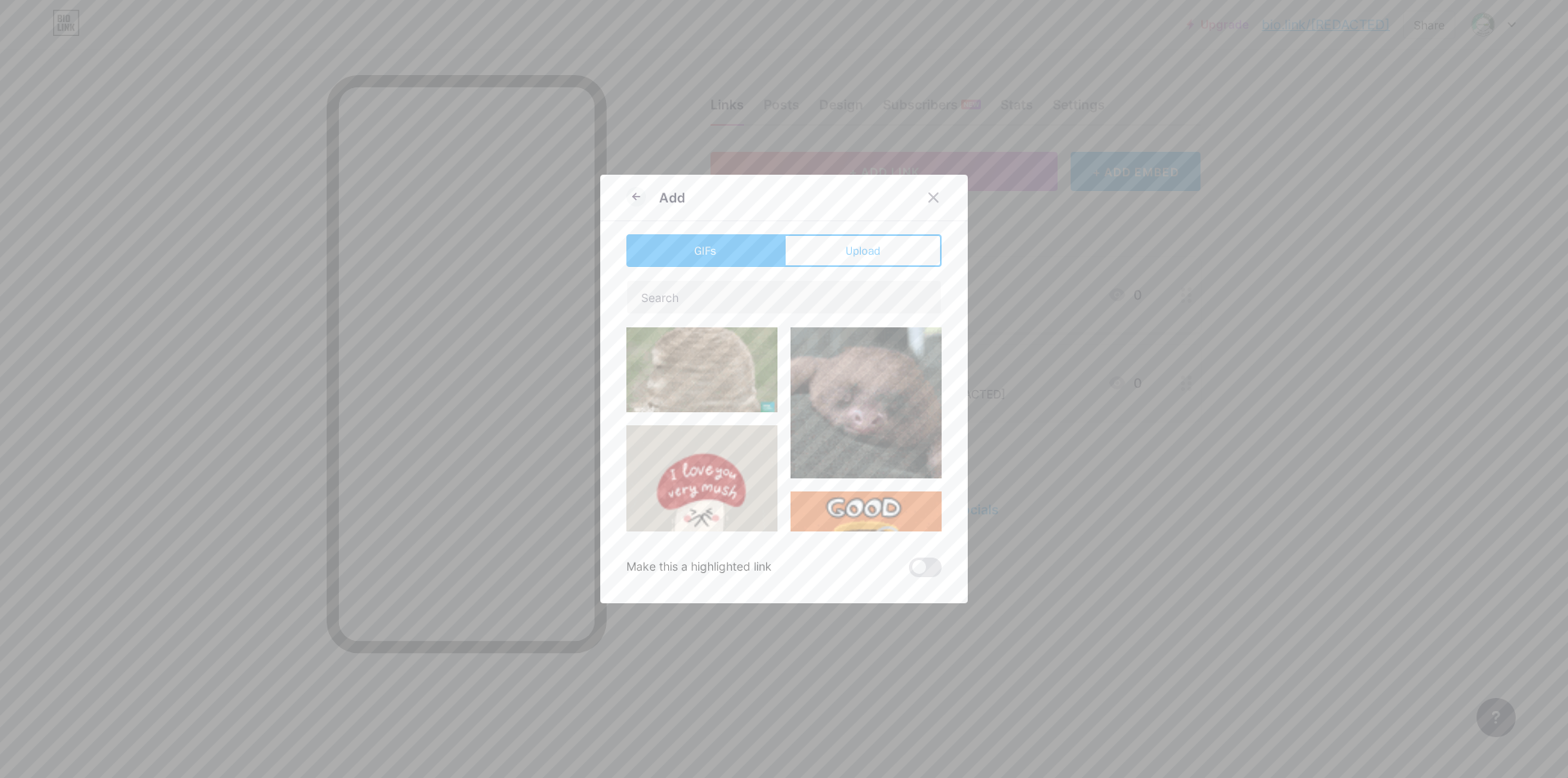 click on "Upload" at bounding box center [862, 251] 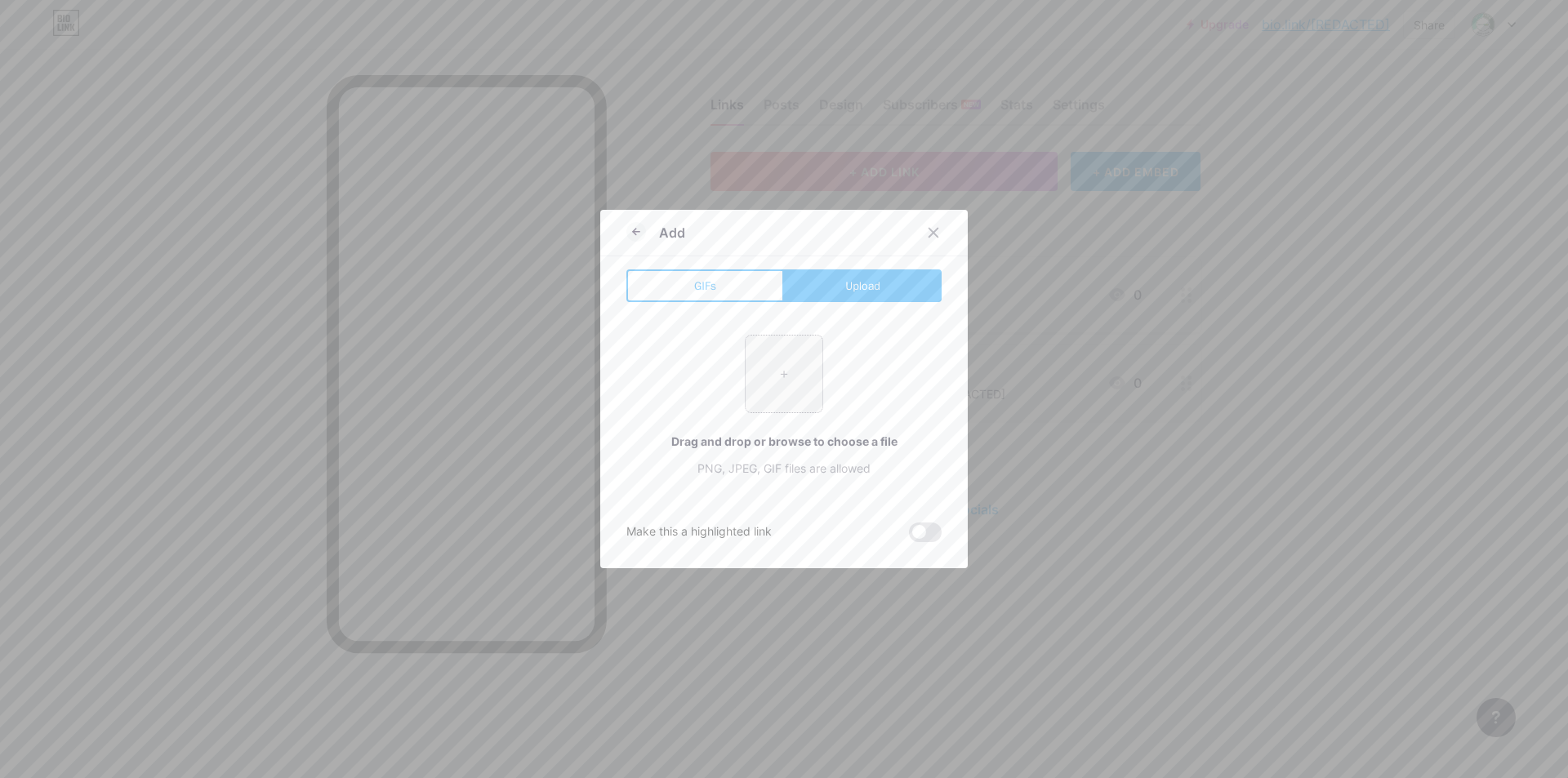 click at bounding box center [784, 374] 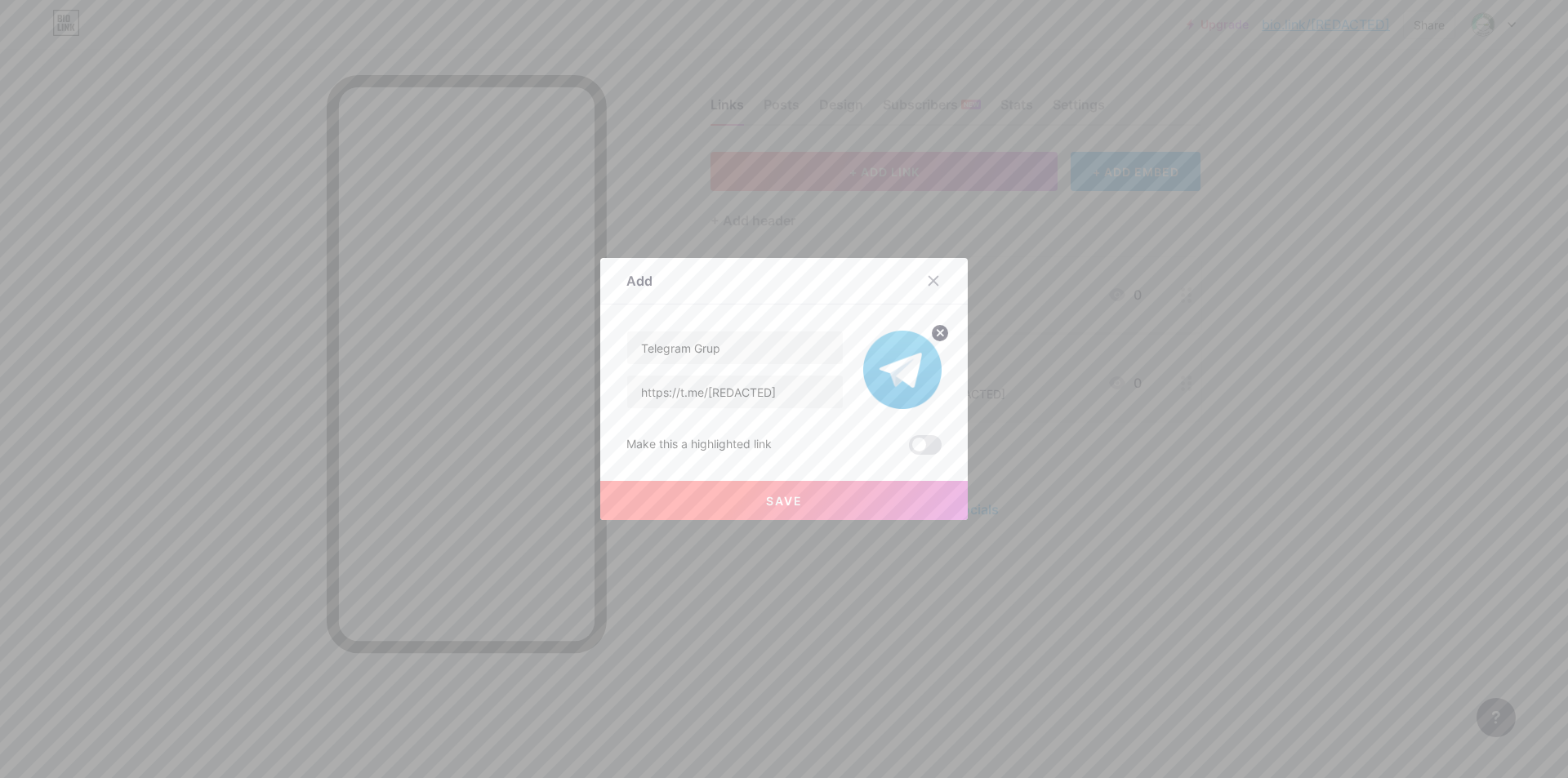 click on "Save" at bounding box center [784, 500] 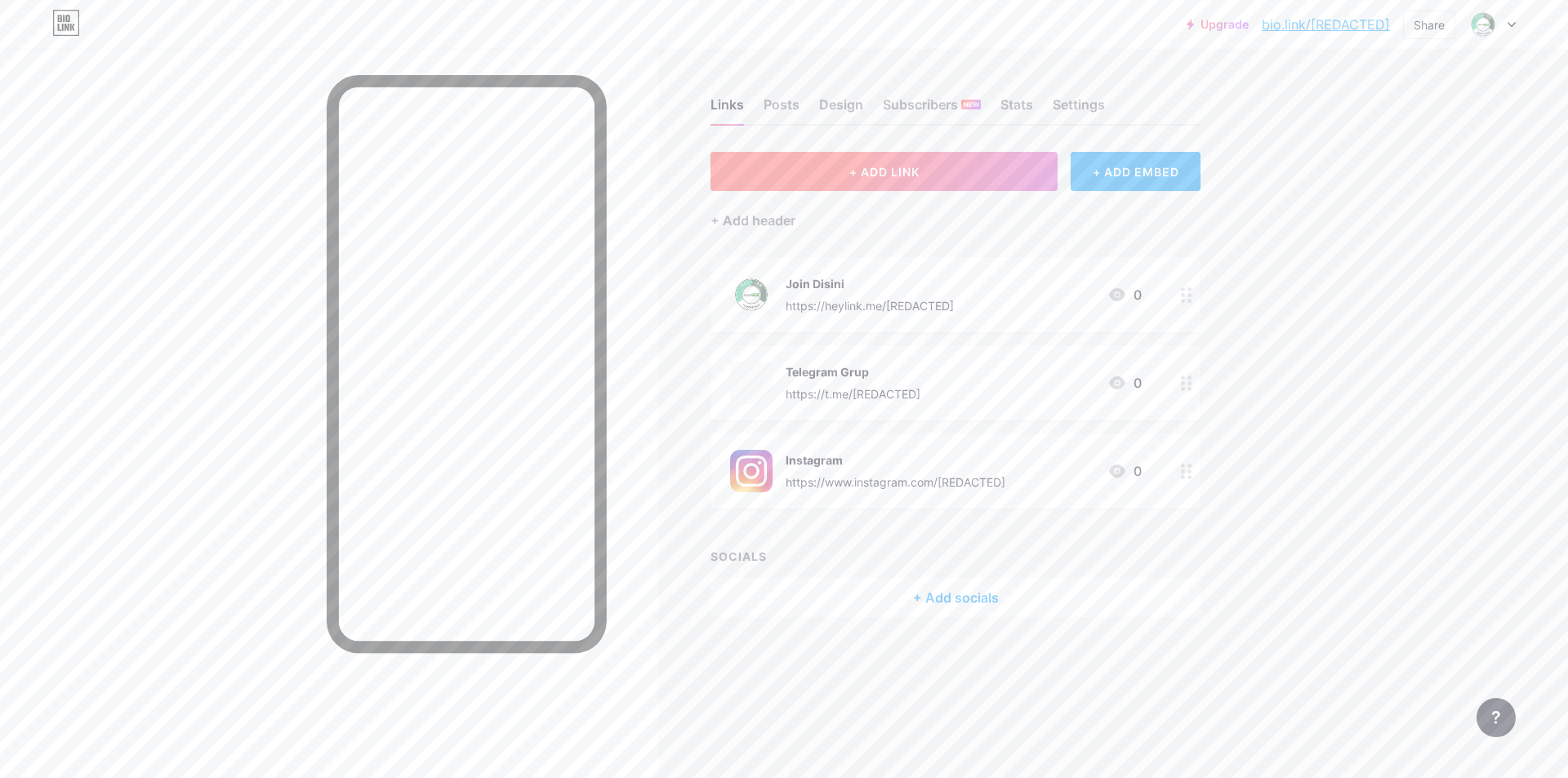 click on "+ ADD LINK" at bounding box center [884, 171] 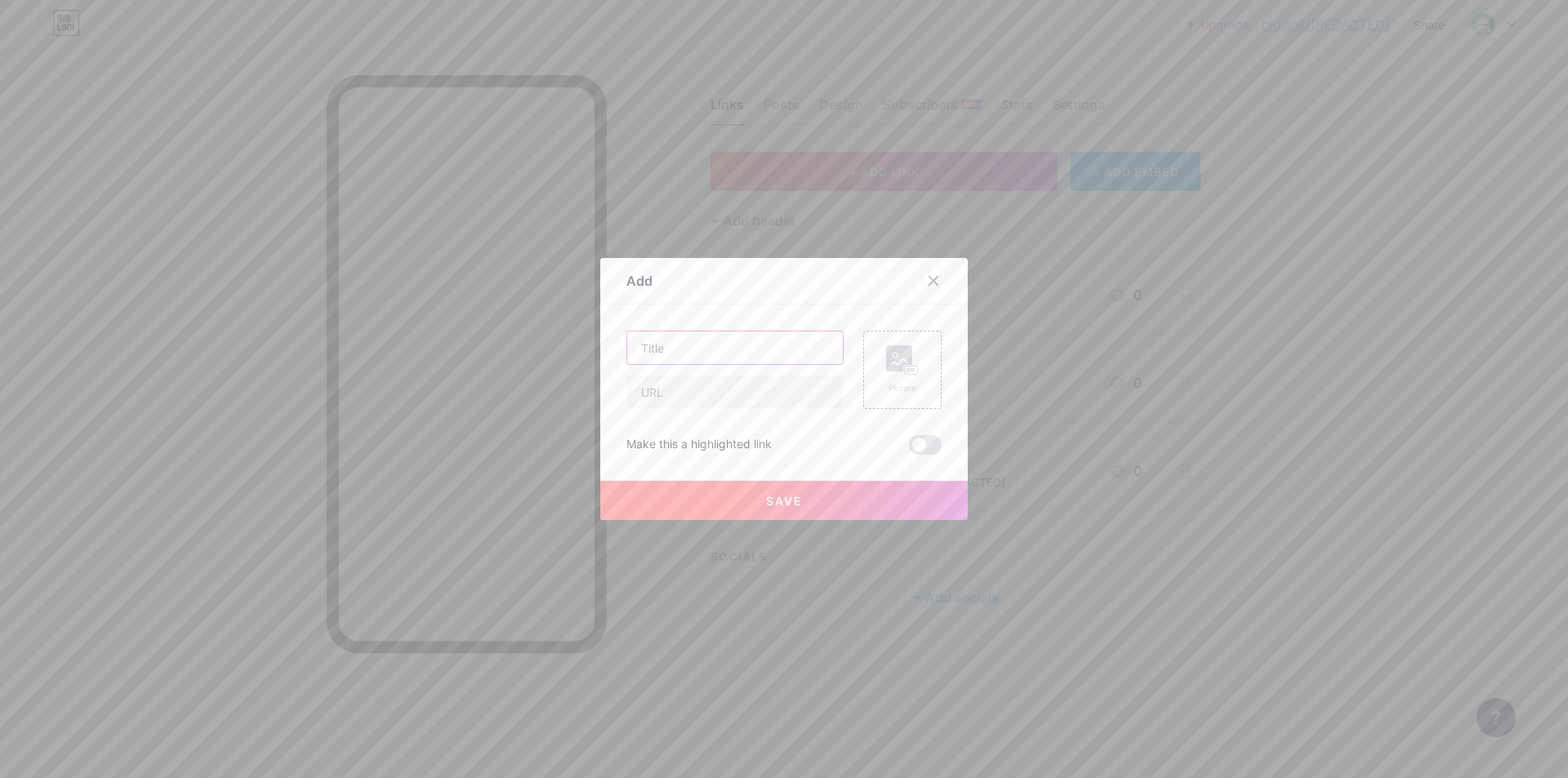click at bounding box center (735, 348) 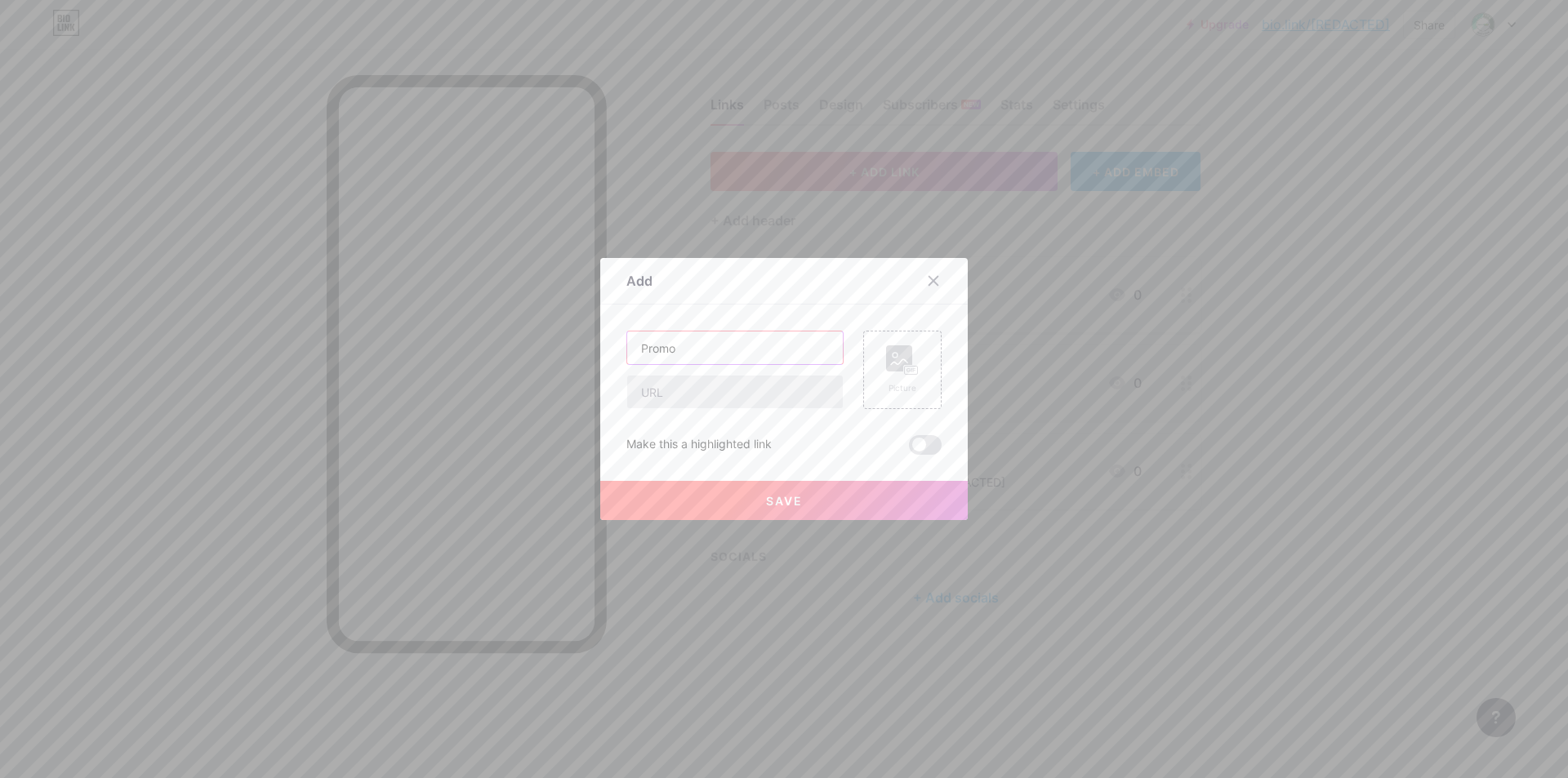 type on "Promo" 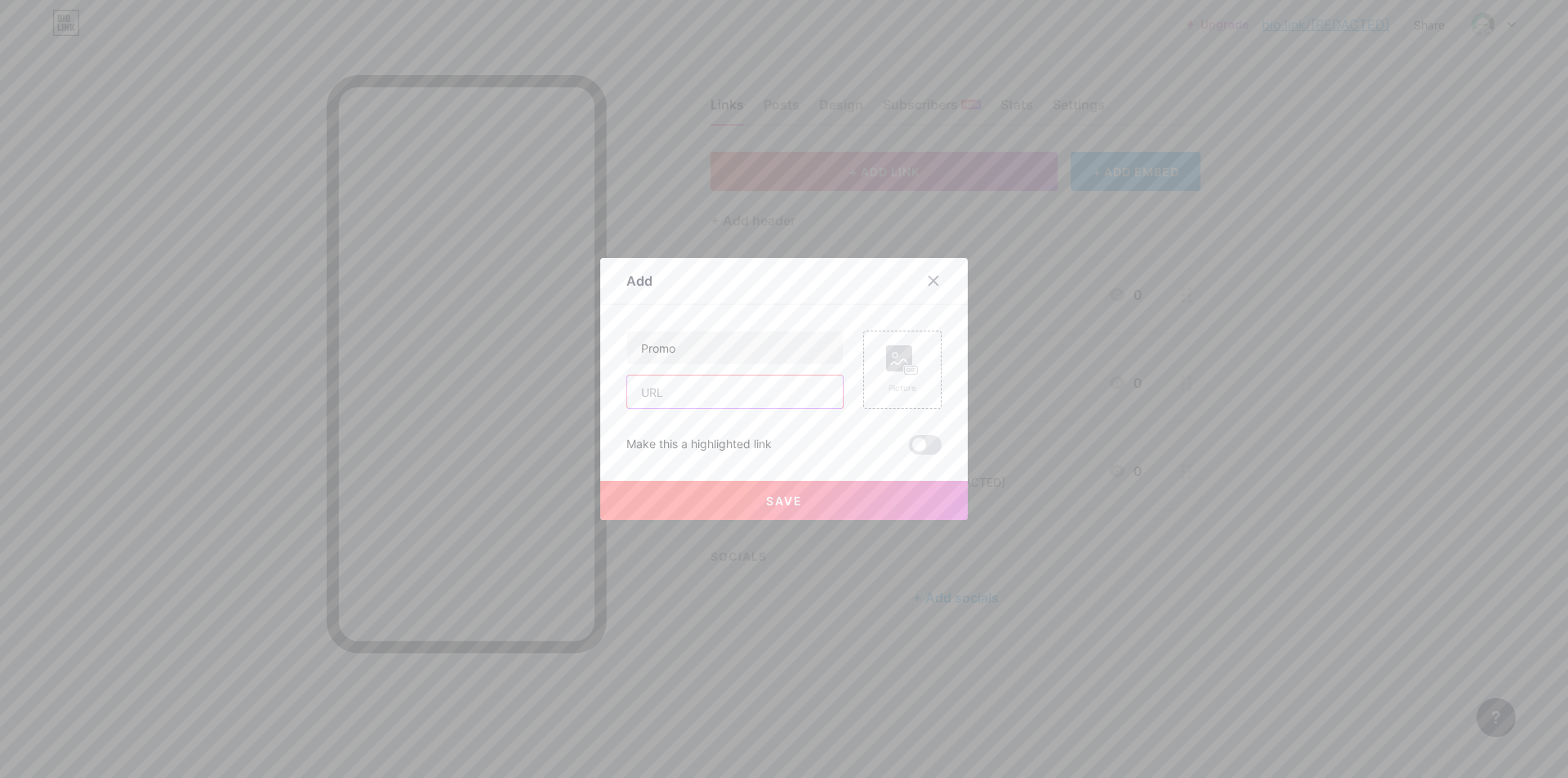 click at bounding box center (735, 392) 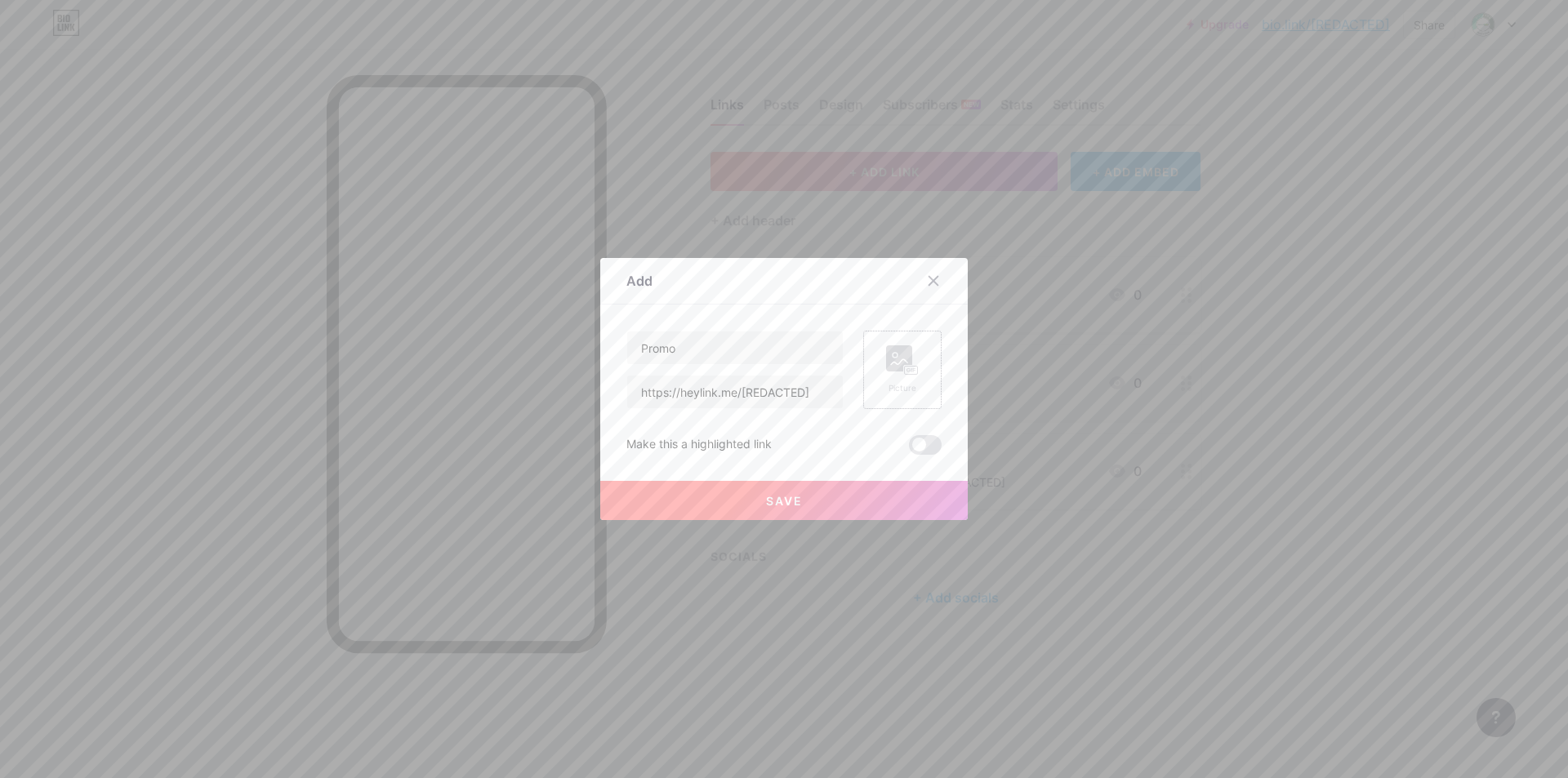 click on "Picture" at bounding box center (902, 370) 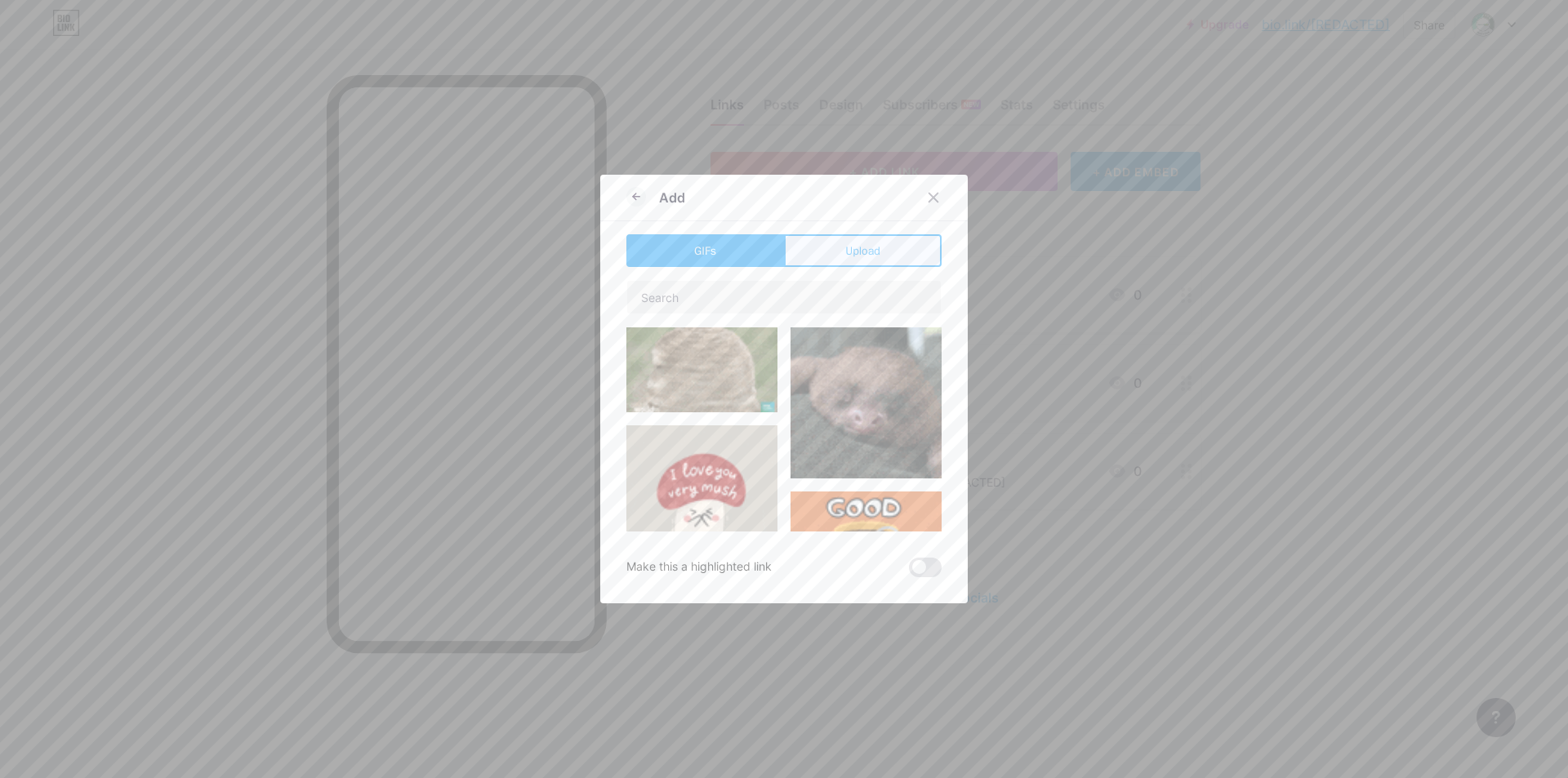 click on "Upload" at bounding box center [862, 251] 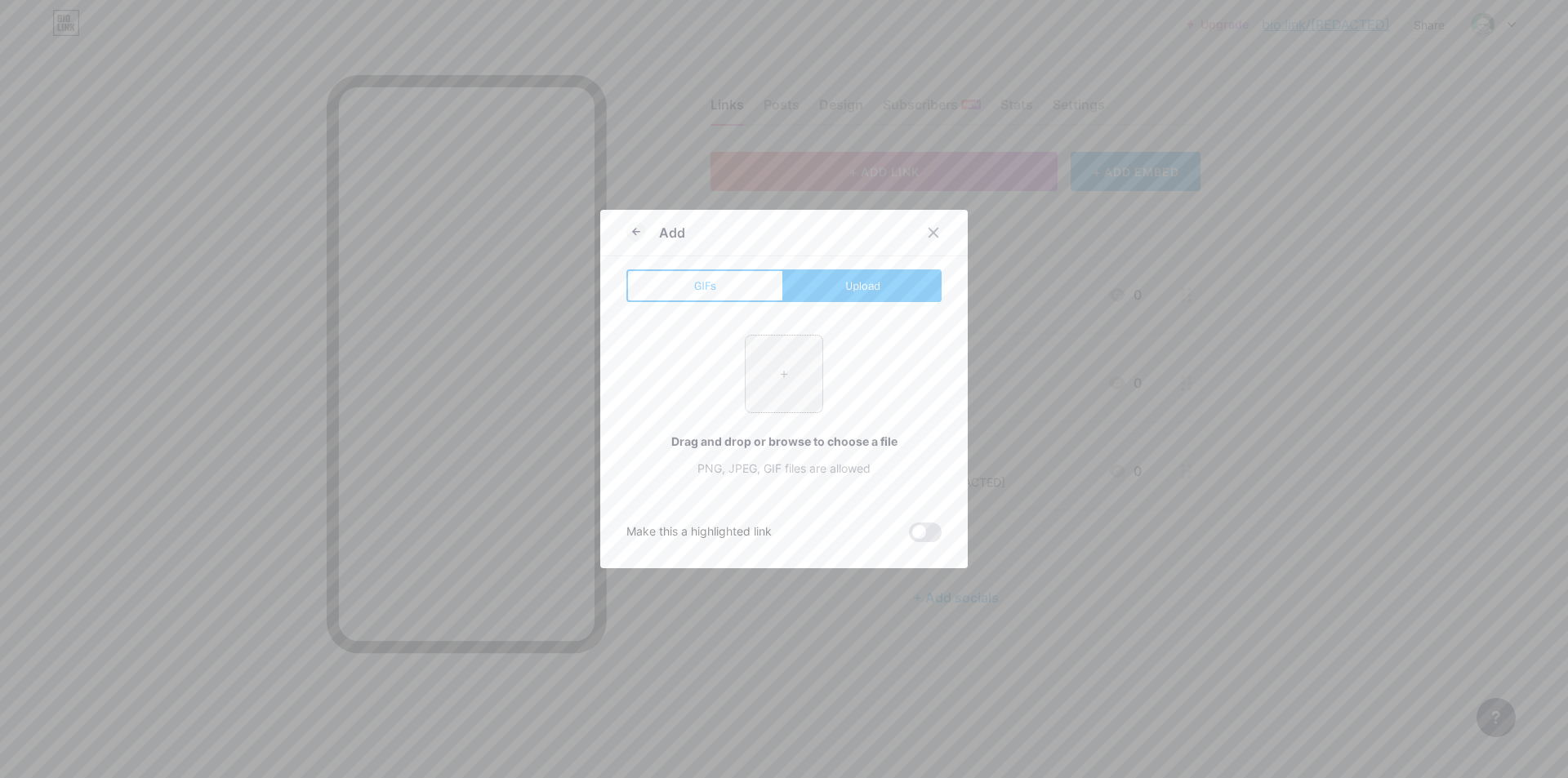 click at bounding box center (784, 374) 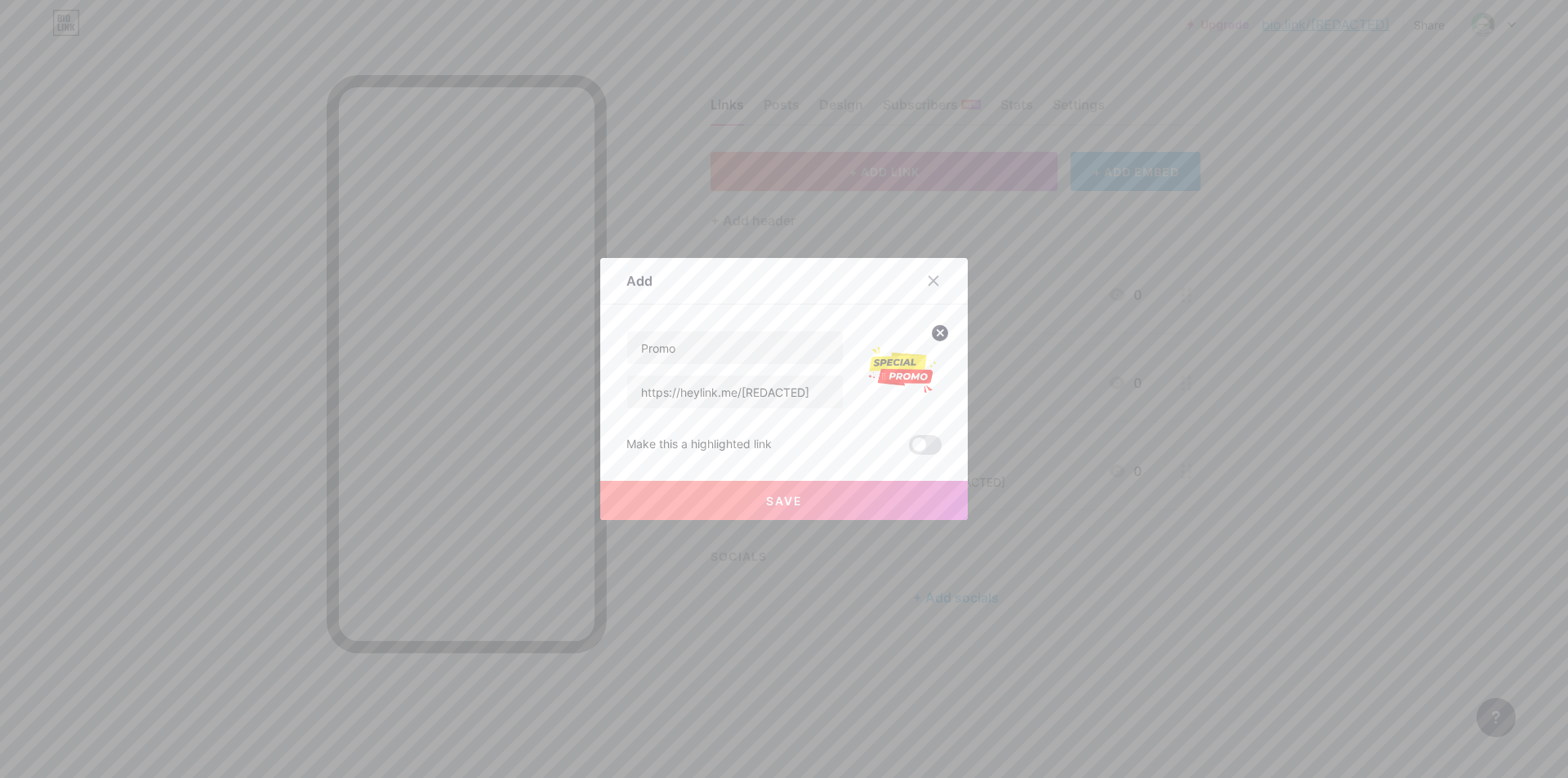 click on "Save" at bounding box center [784, 500] 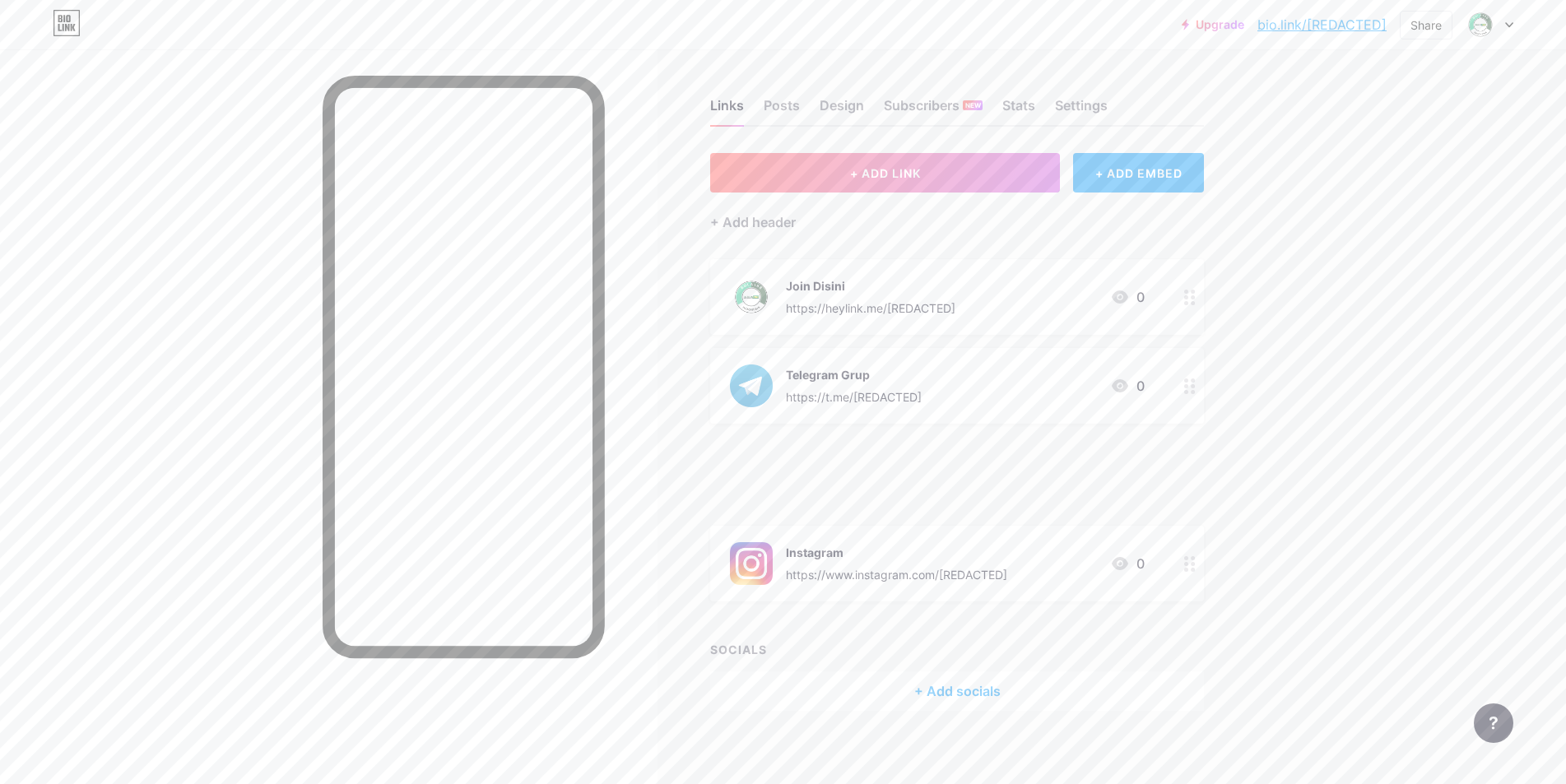 type 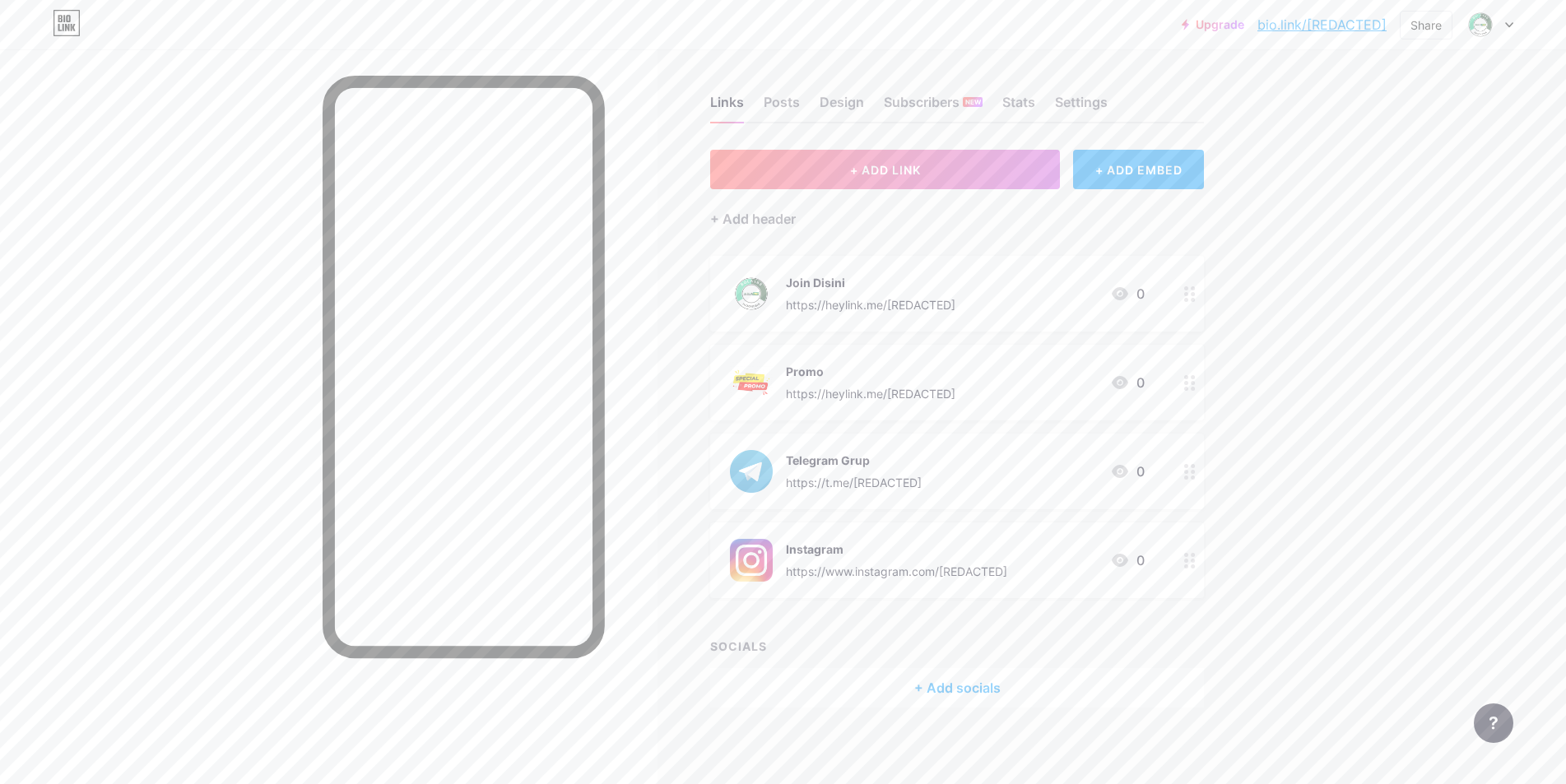 scroll, scrollTop: 0, scrollLeft: 0, axis: both 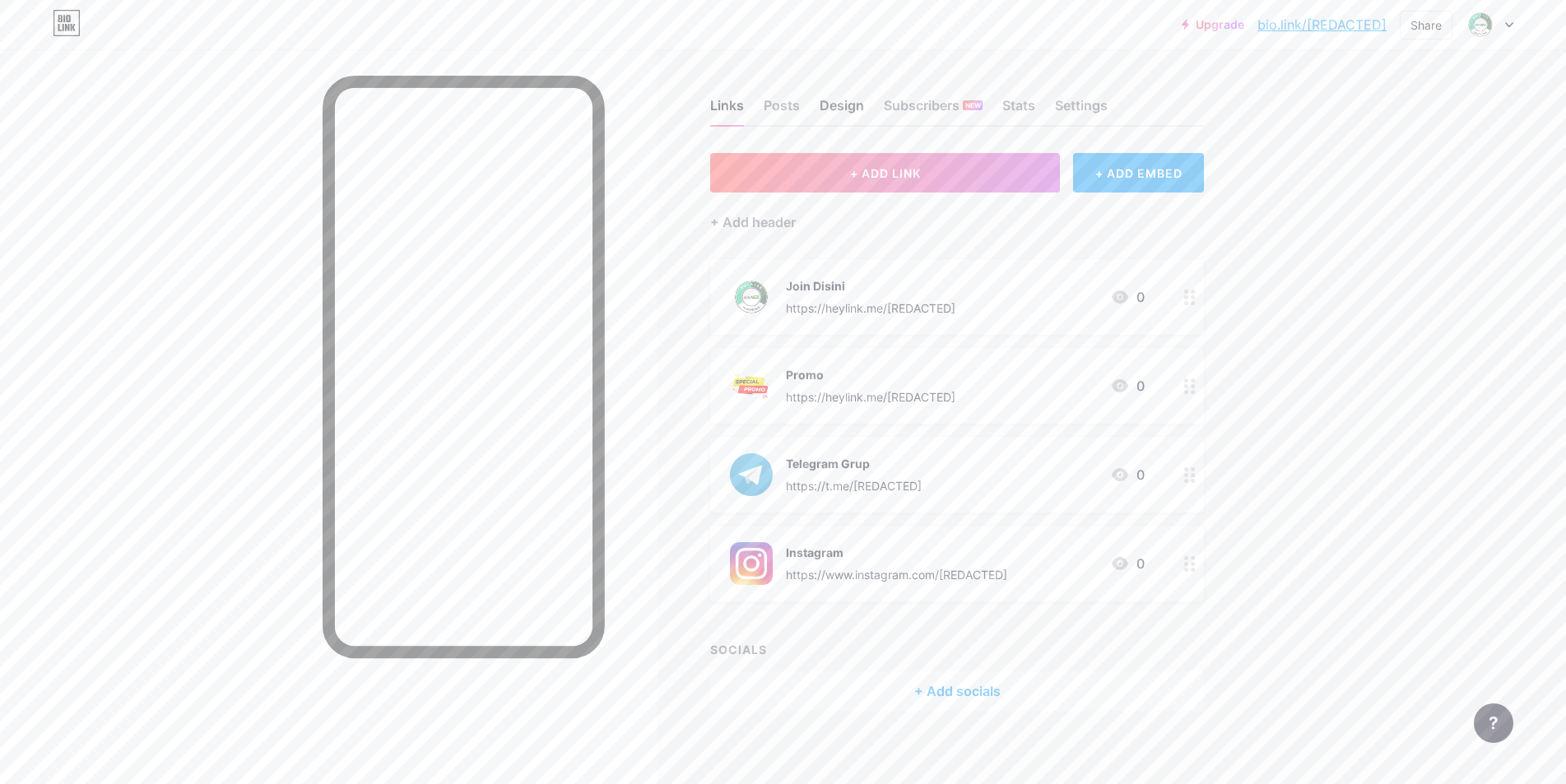 click on "Design" at bounding box center (842, 110) 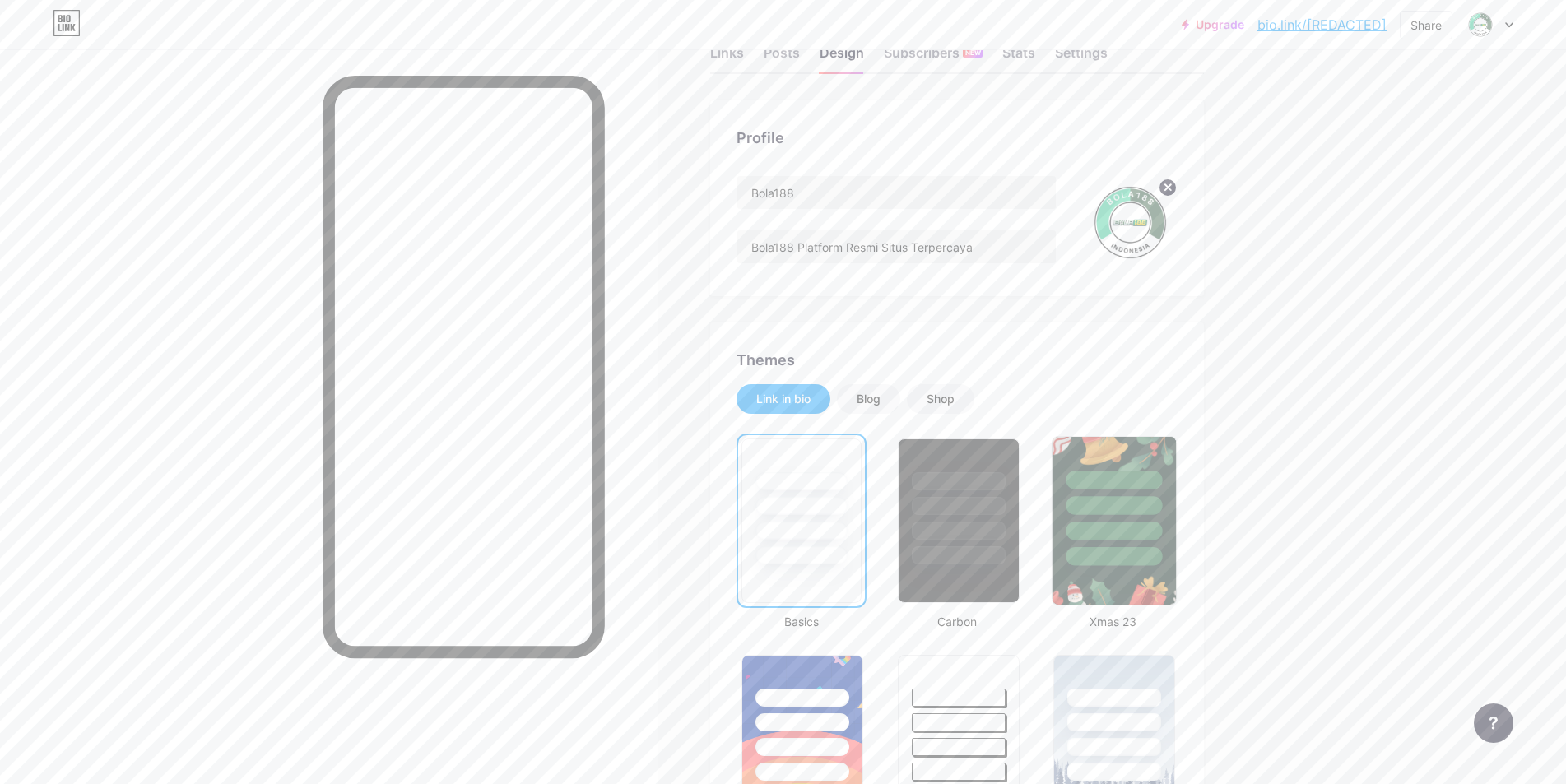 scroll, scrollTop: 82, scrollLeft: 0, axis: vertical 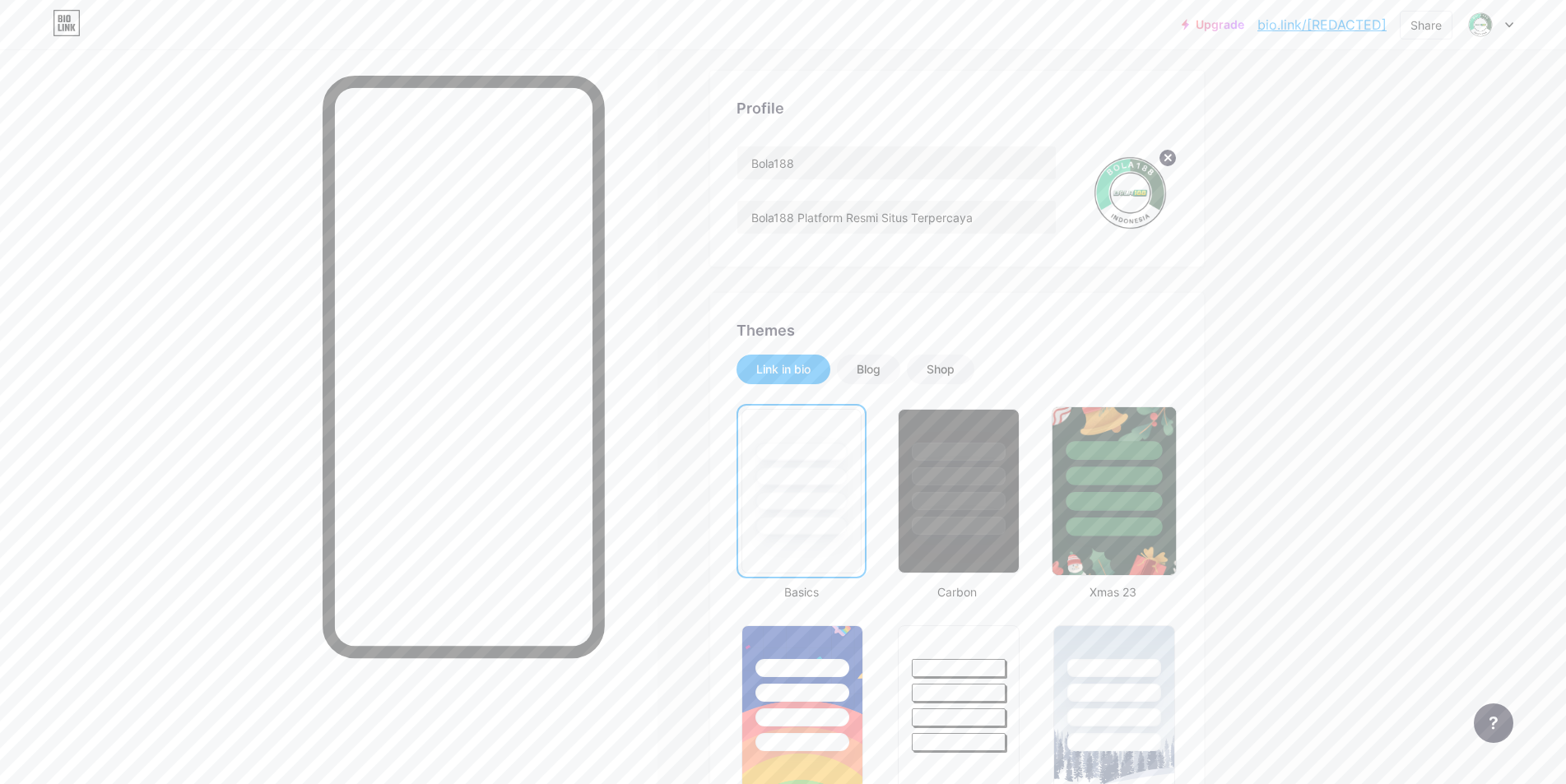 click at bounding box center (1113, 501) 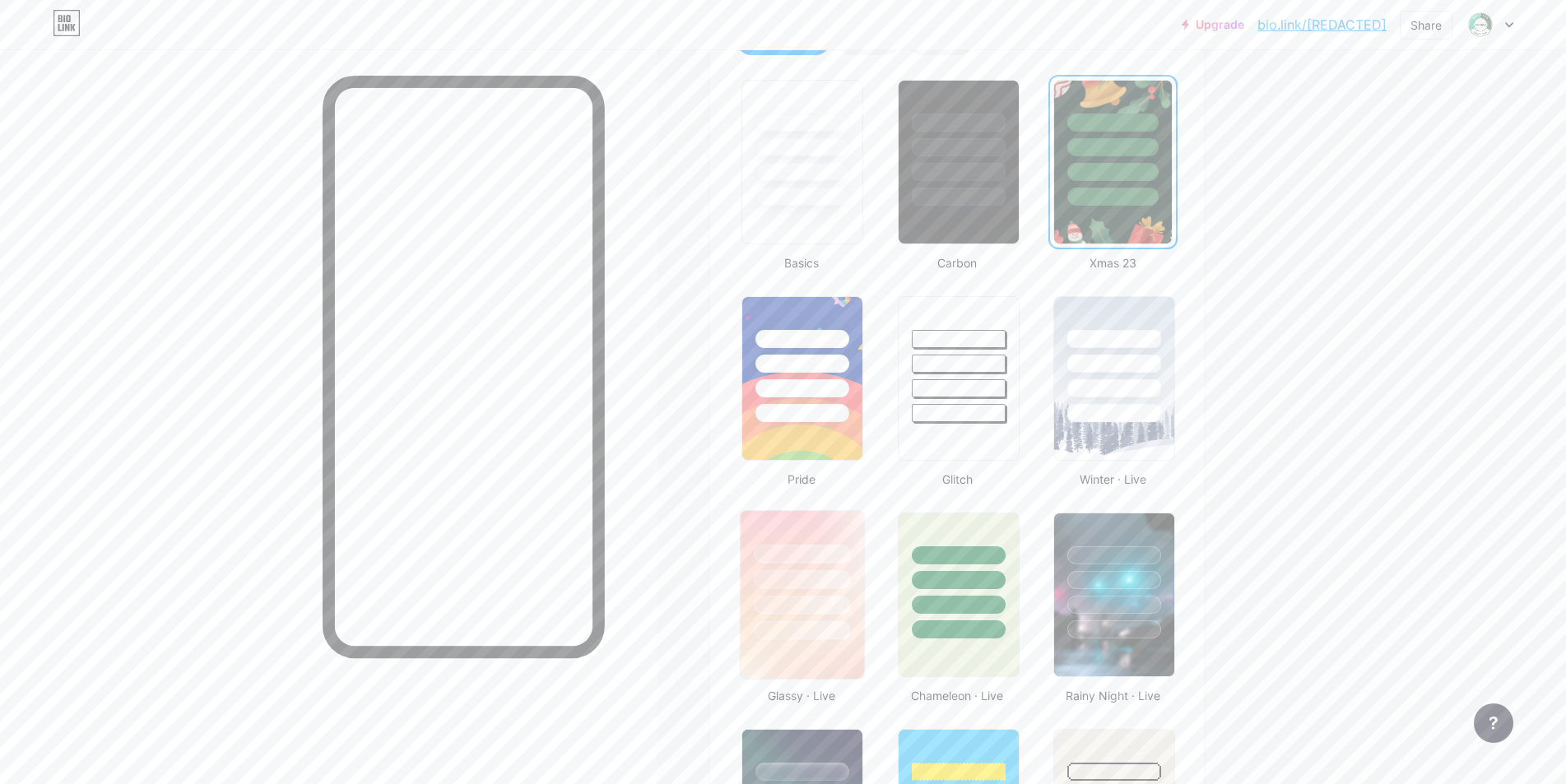 scroll, scrollTop: 576, scrollLeft: 0, axis: vertical 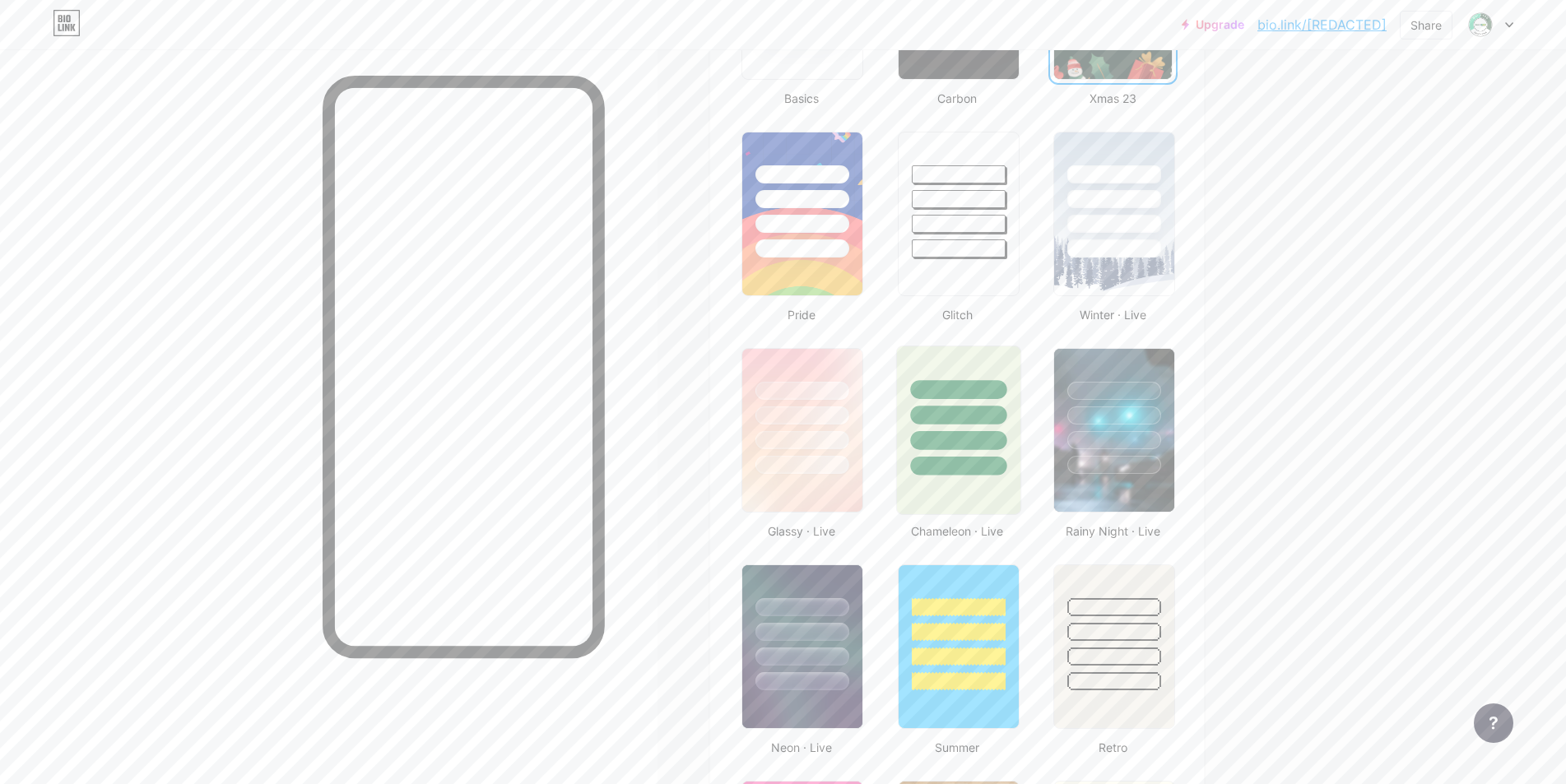 click at bounding box center (958, 466) 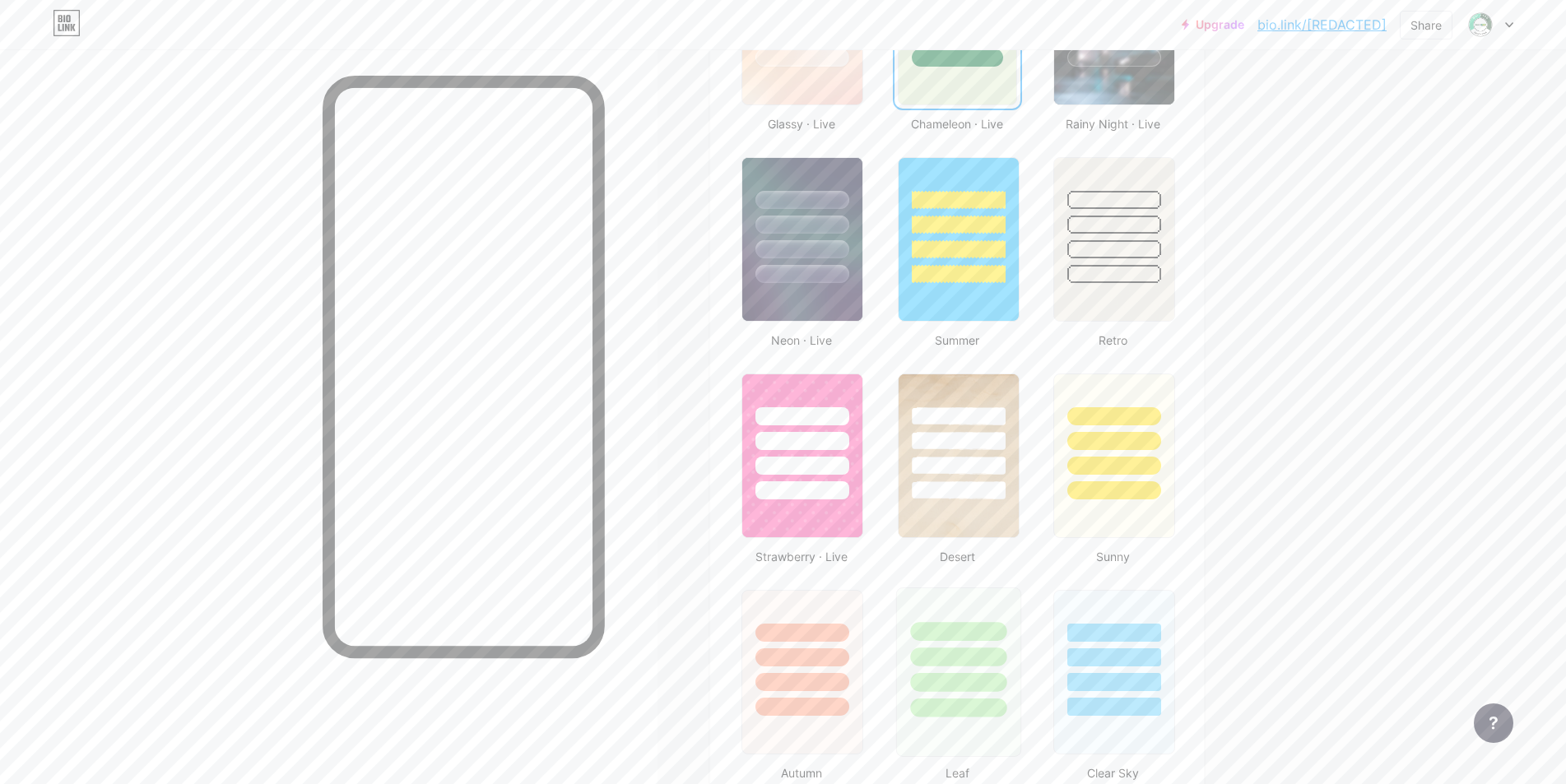 scroll, scrollTop: 1069, scrollLeft: 0, axis: vertical 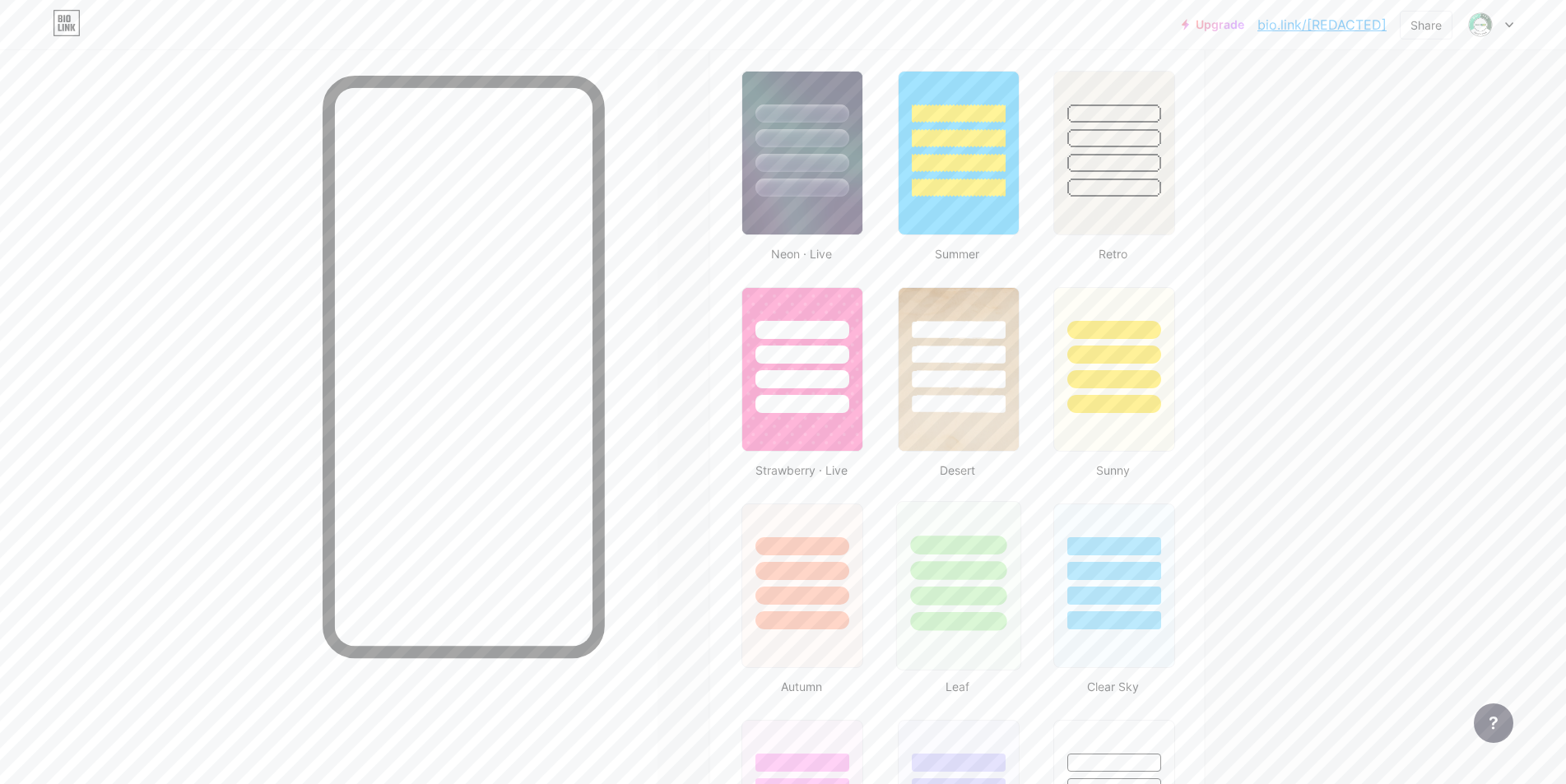 click at bounding box center [958, 566] 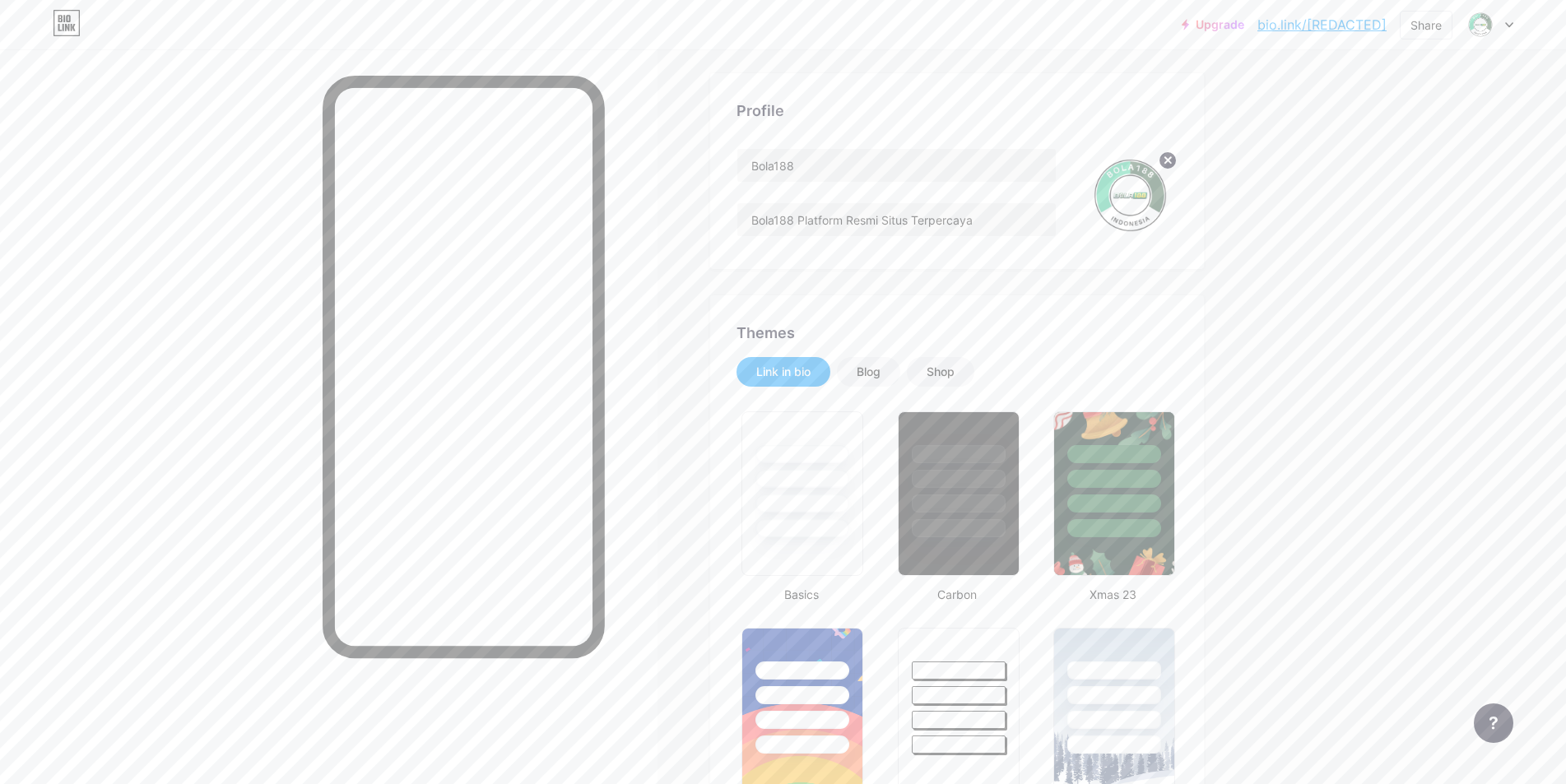 scroll, scrollTop: 0, scrollLeft: 0, axis: both 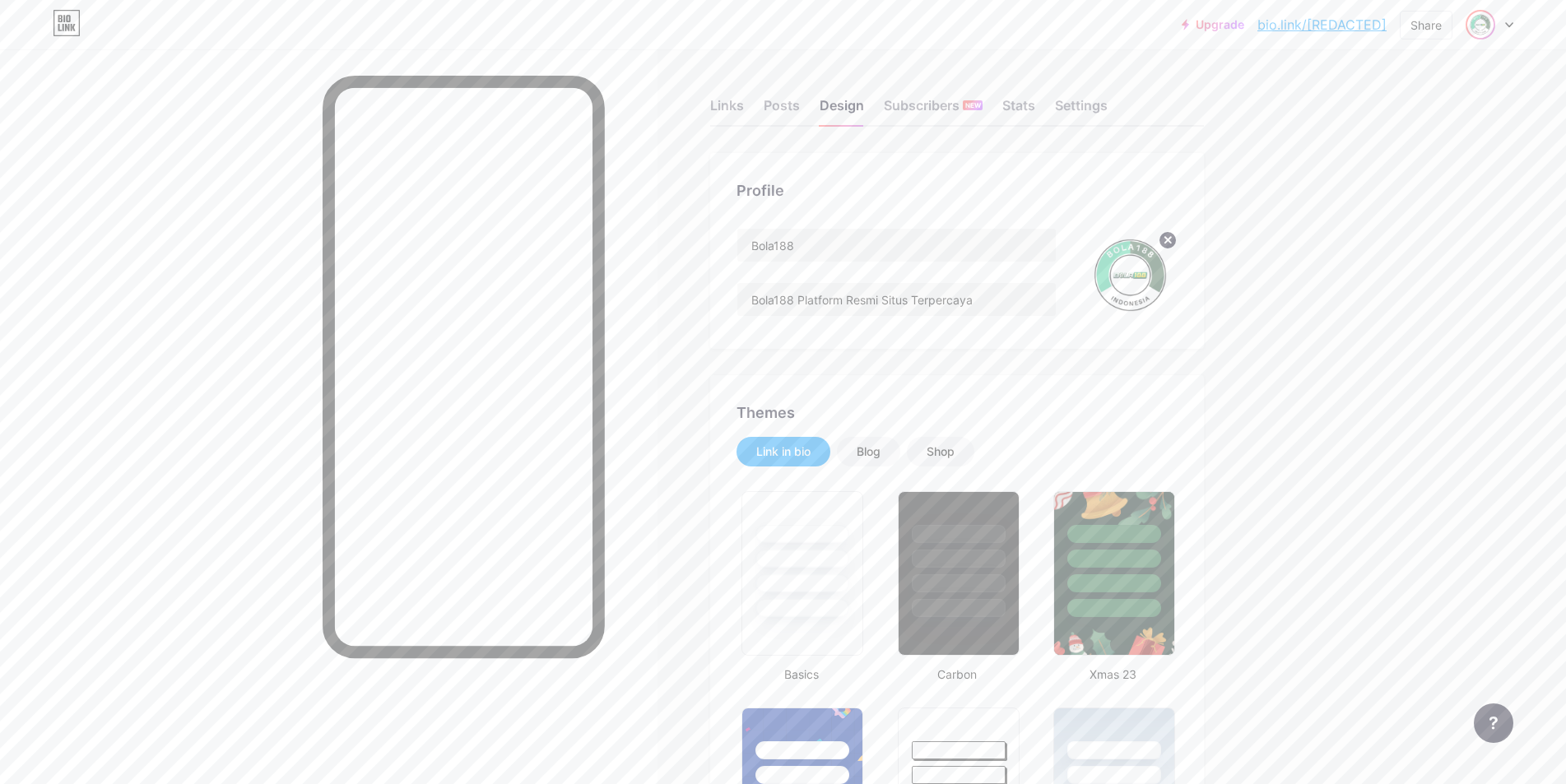 click at bounding box center [1480, 25] 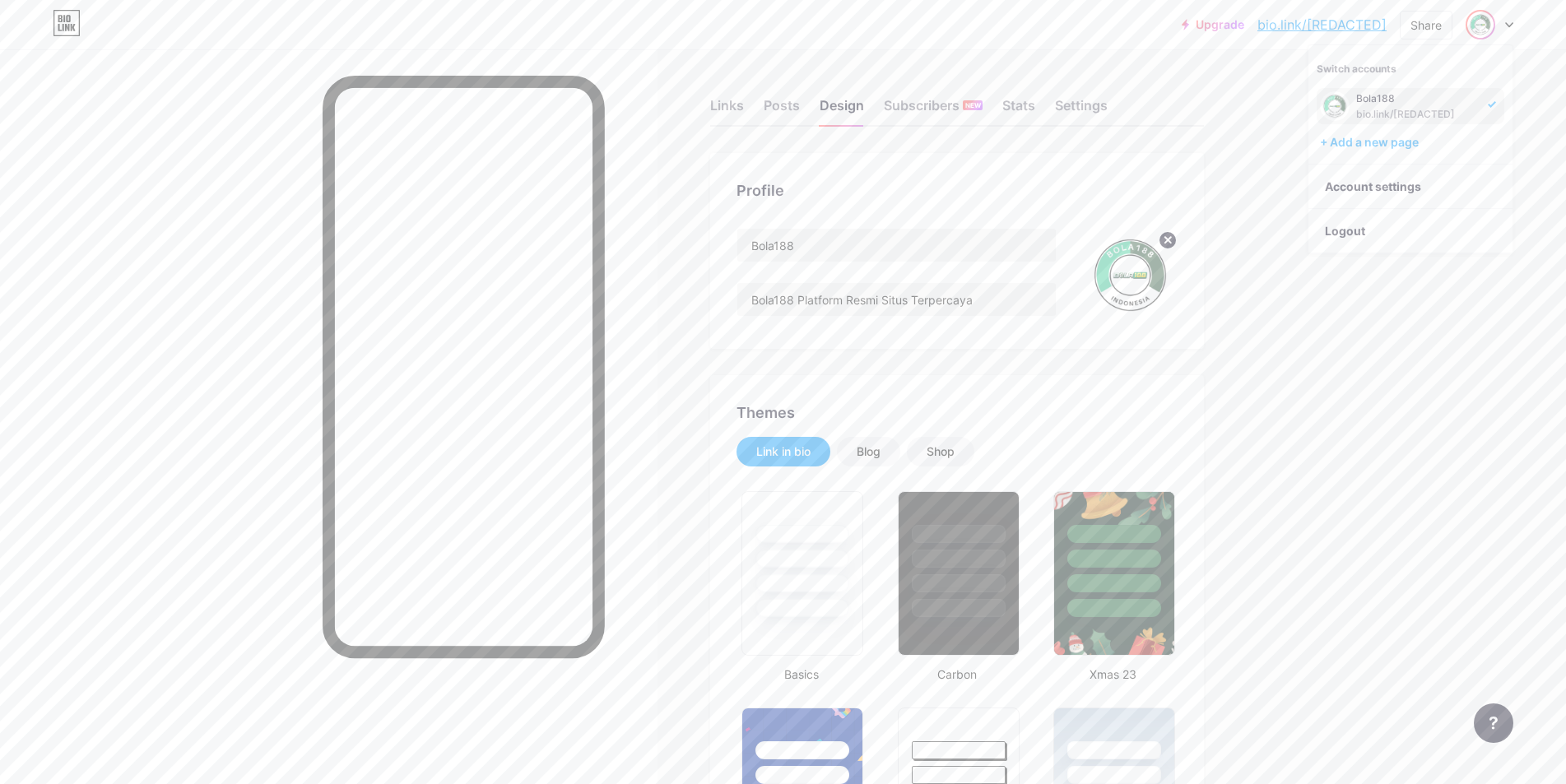 click at bounding box center (1489, 25) 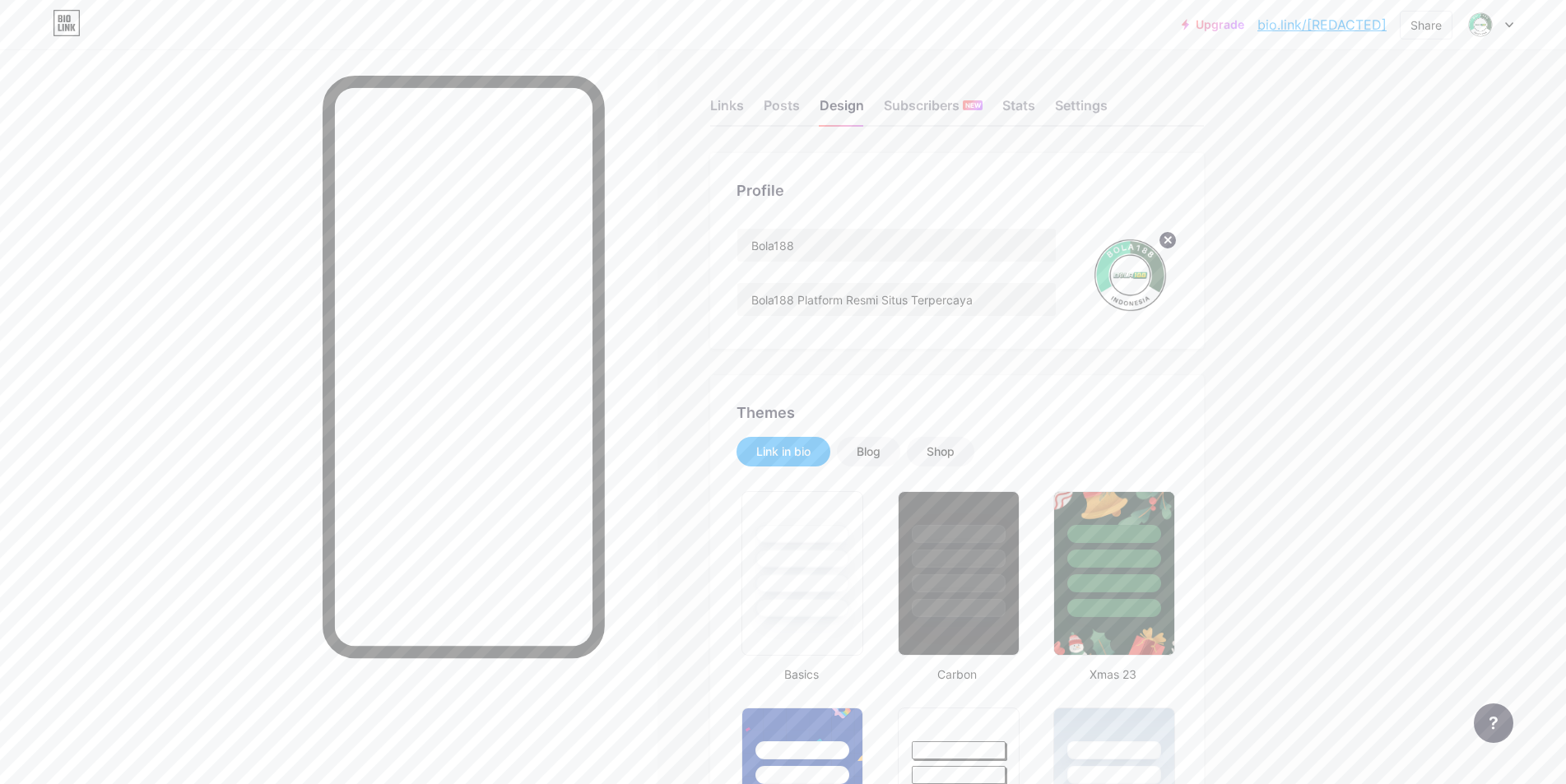 click at bounding box center [1489, 25] 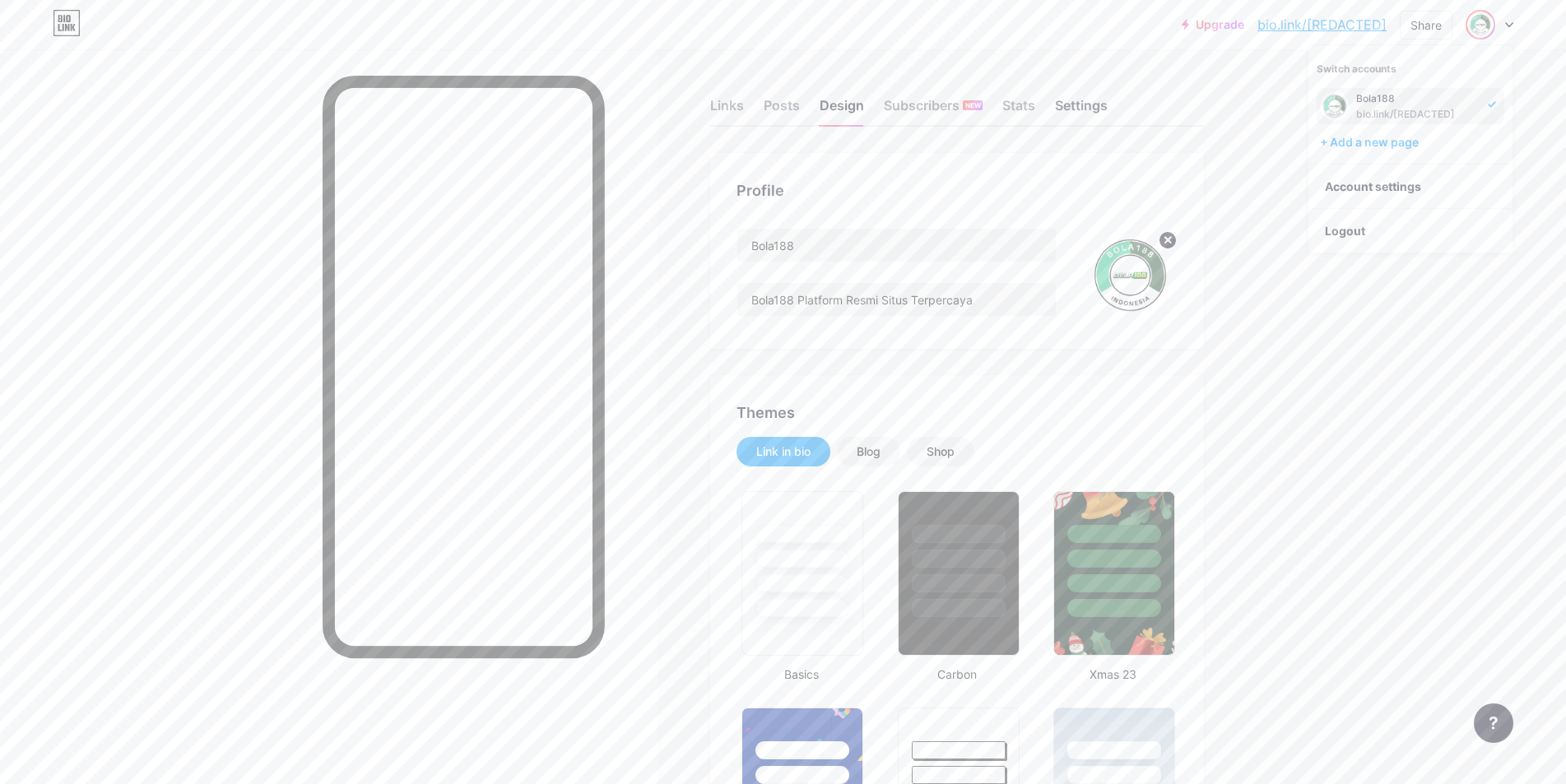 click on "Settings" at bounding box center (1081, 110) 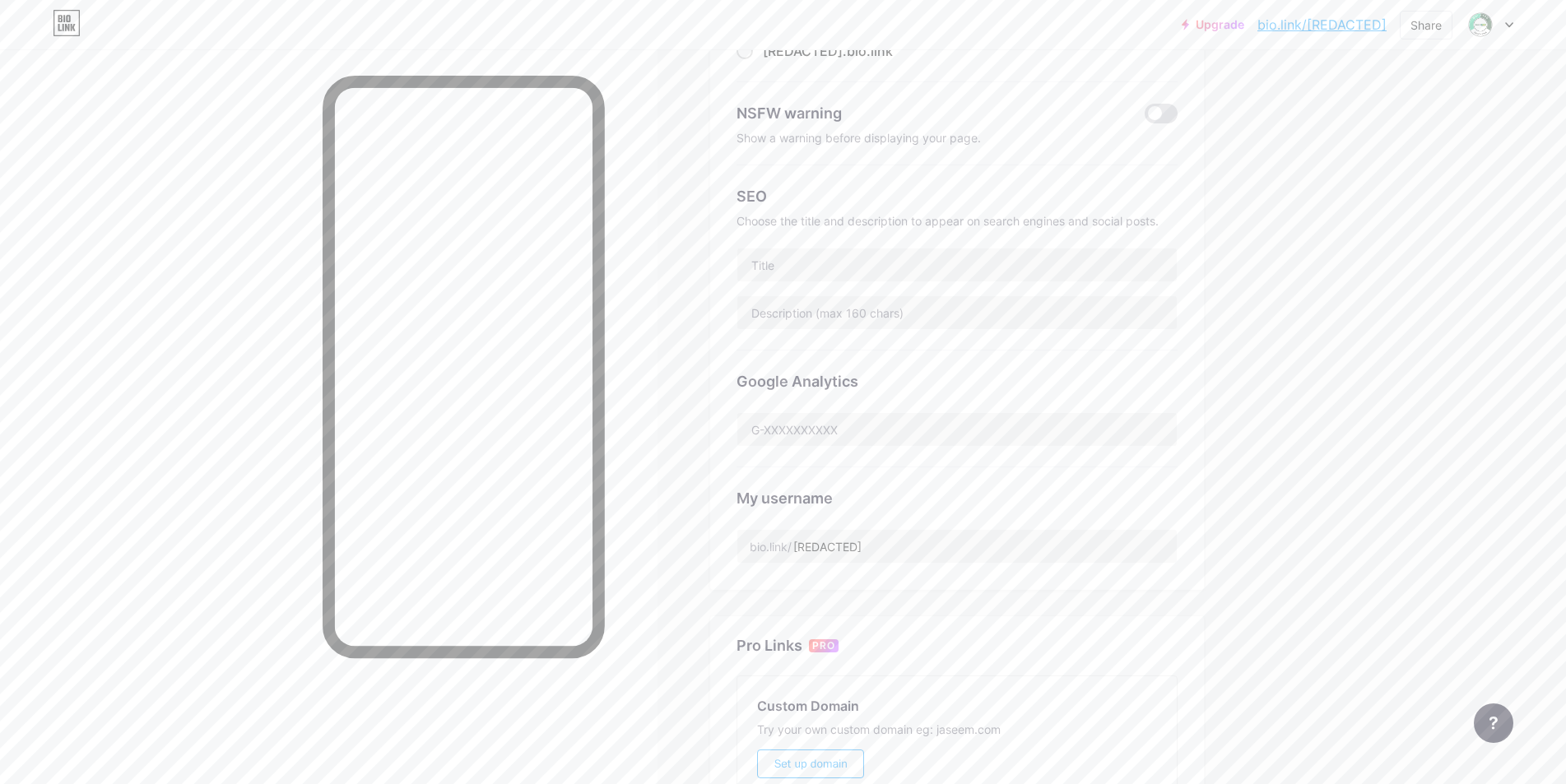 scroll, scrollTop: 247, scrollLeft: 0, axis: vertical 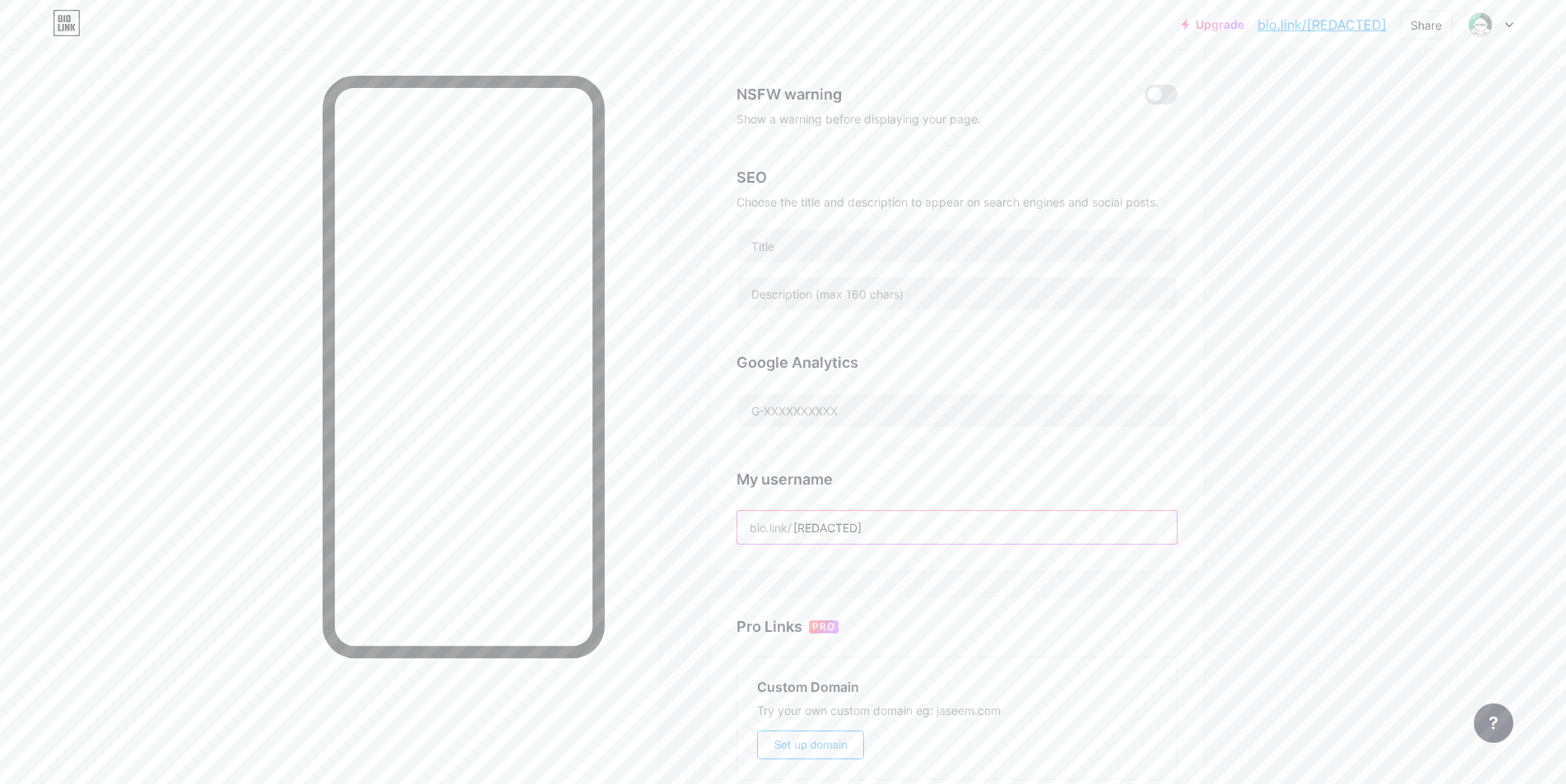click on "[REDACTED]" at bounding box center (957, 527) 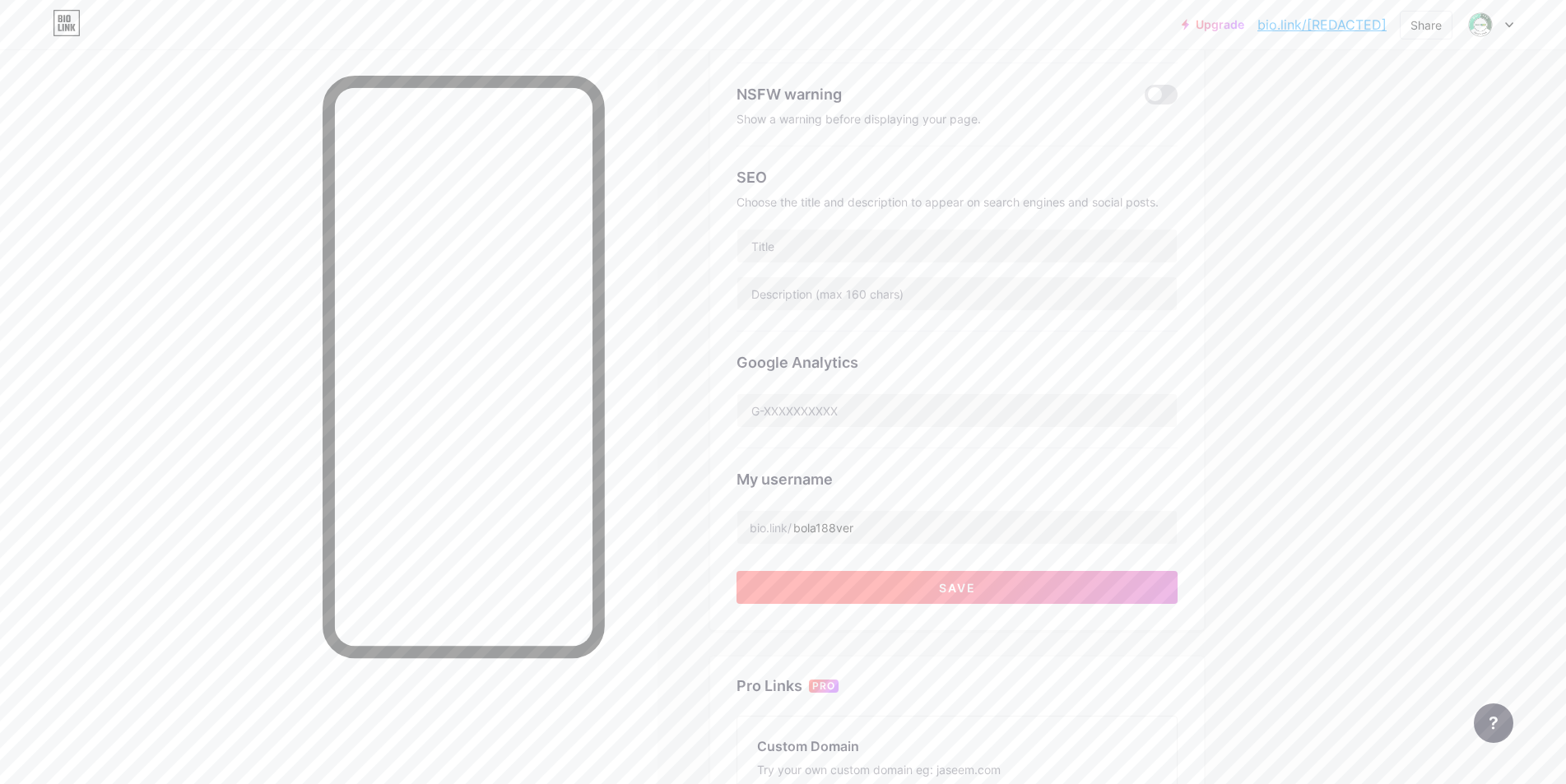 click on "Save" at bounding box center (957, 587) 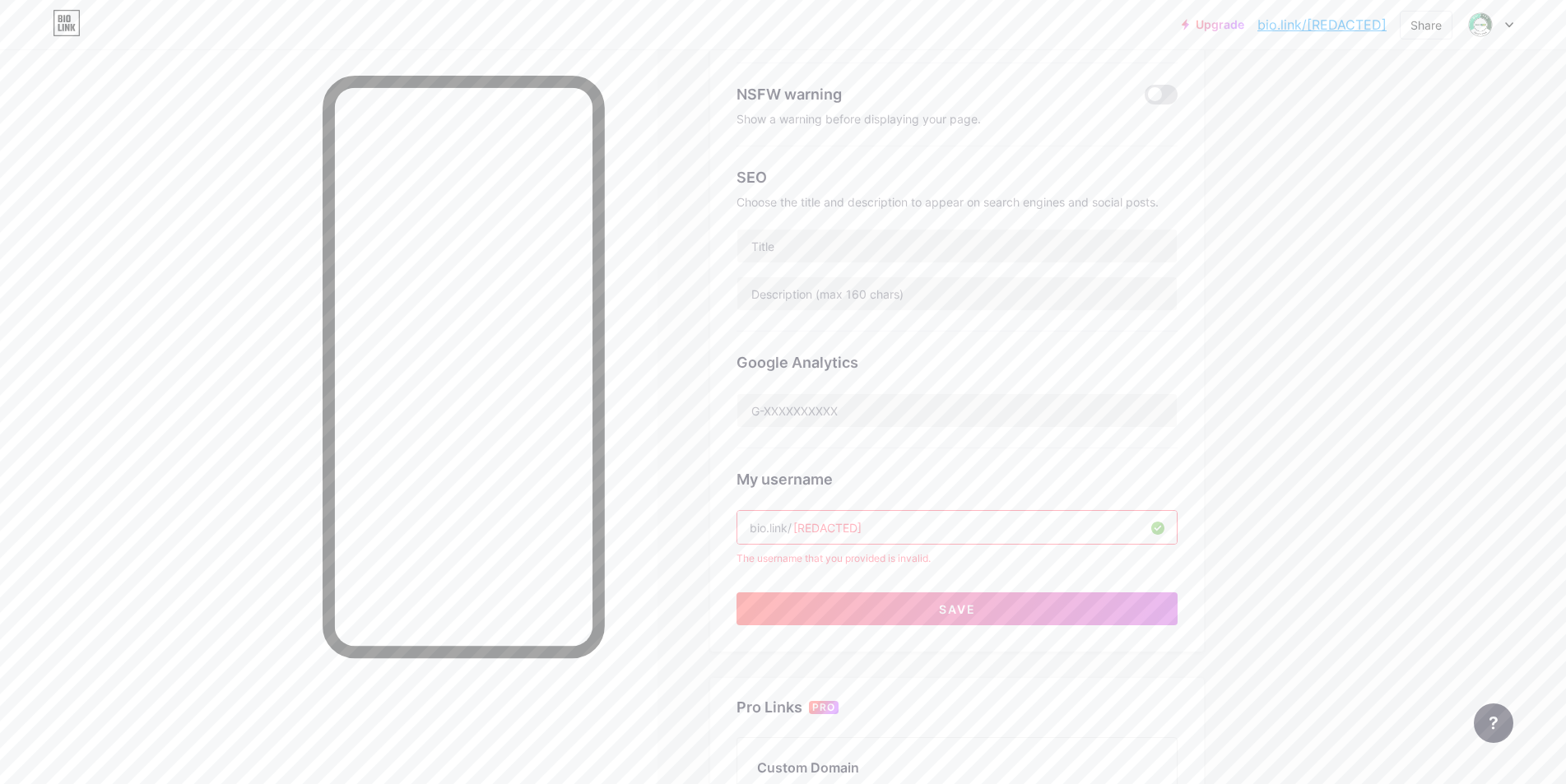 click on "[REDACTED]" at bounding box center [957, 527] 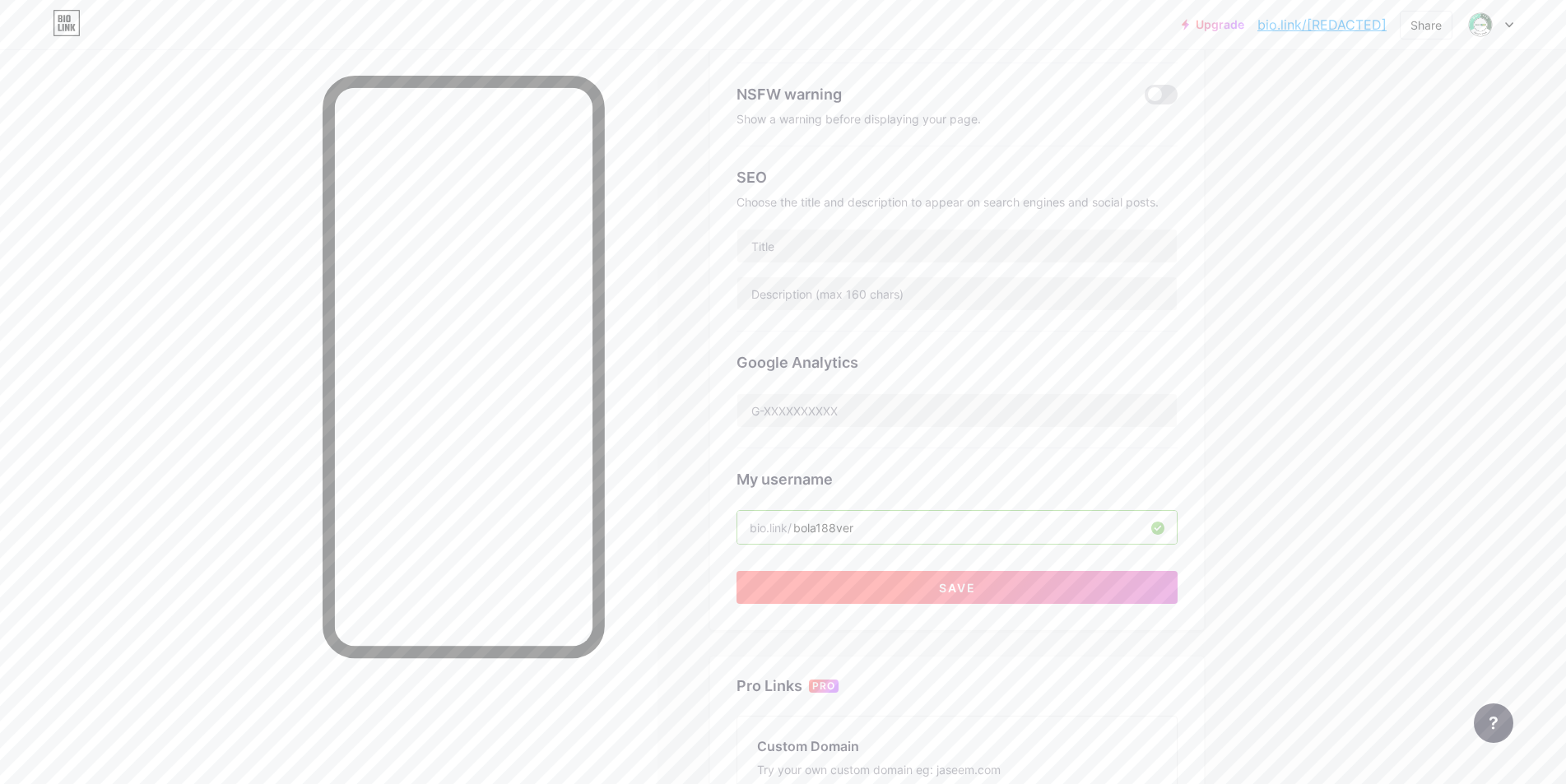 type on "bola188ver" 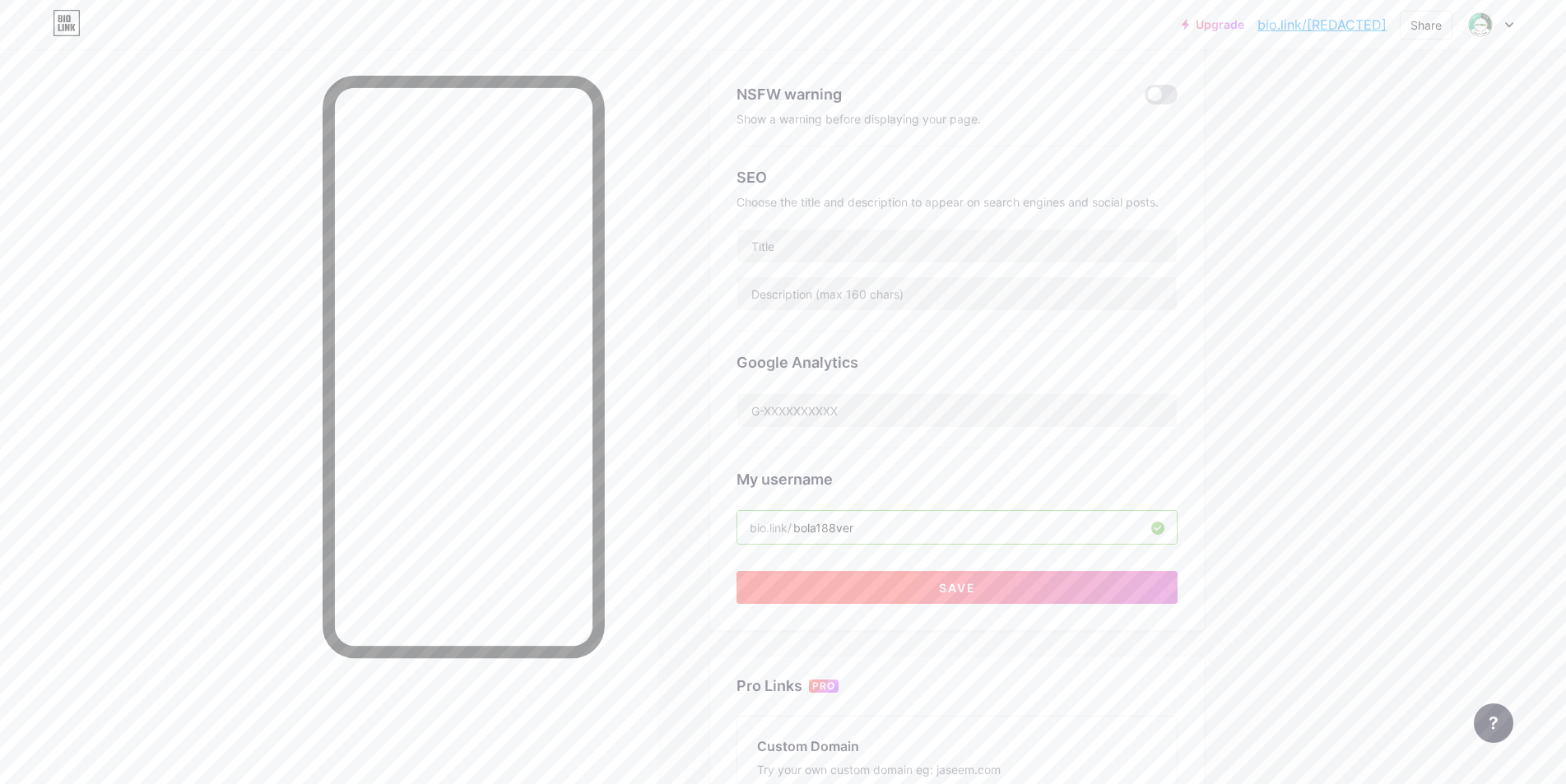 click on "Save" at bounding box center (957, 587) 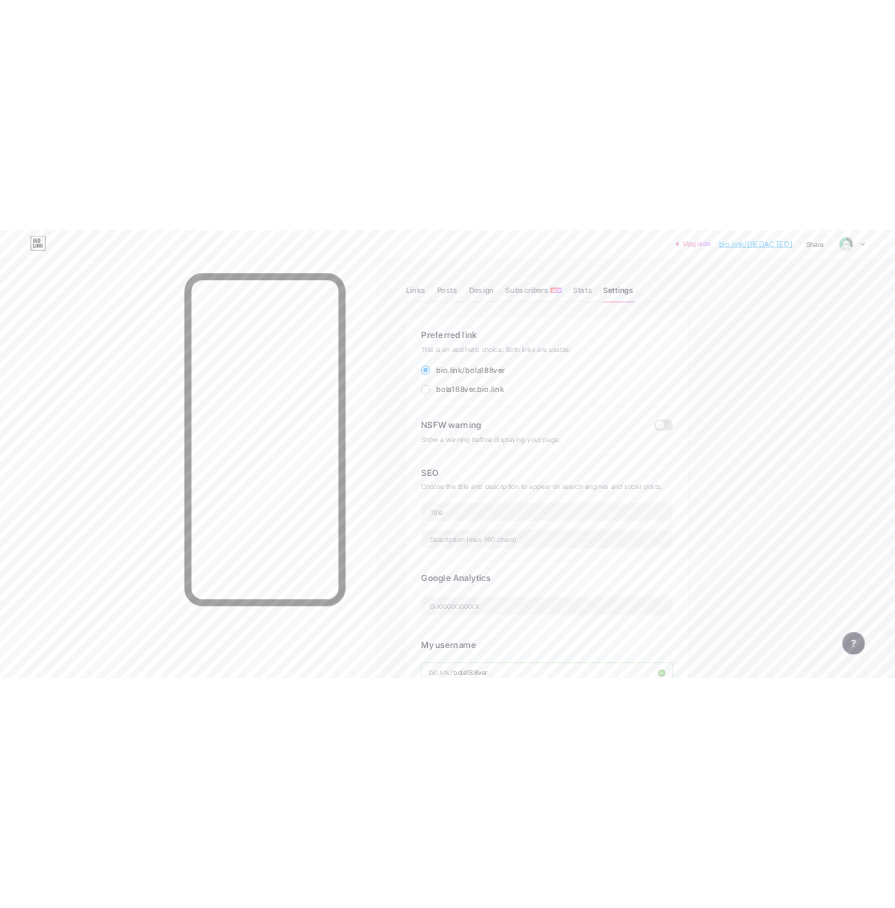 scroll, scrollTop: 0, scrollLeft: 0, axis: both 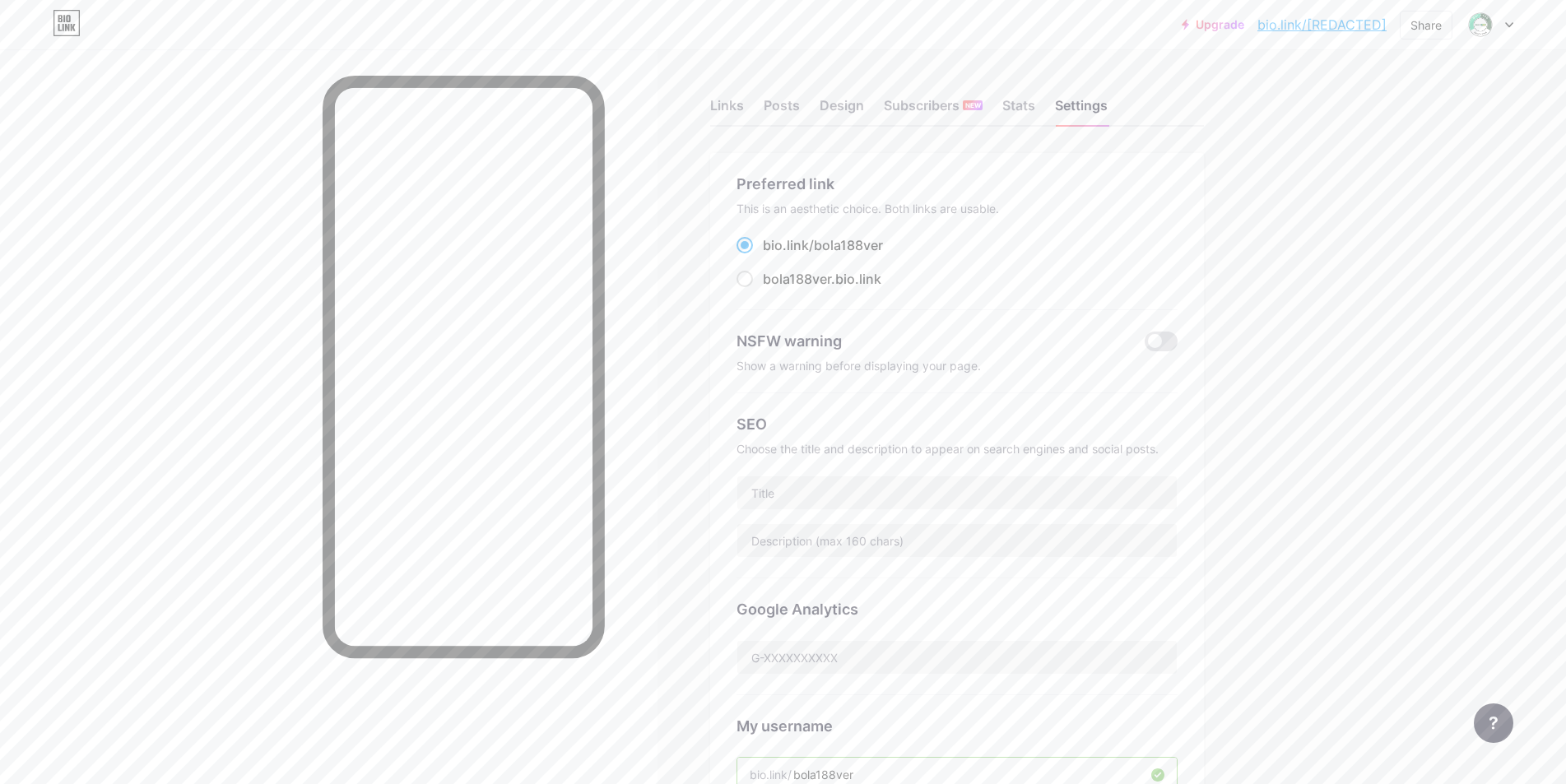 click on "bio.link/[REDACTED]" at bounding box center (1322, 25) 